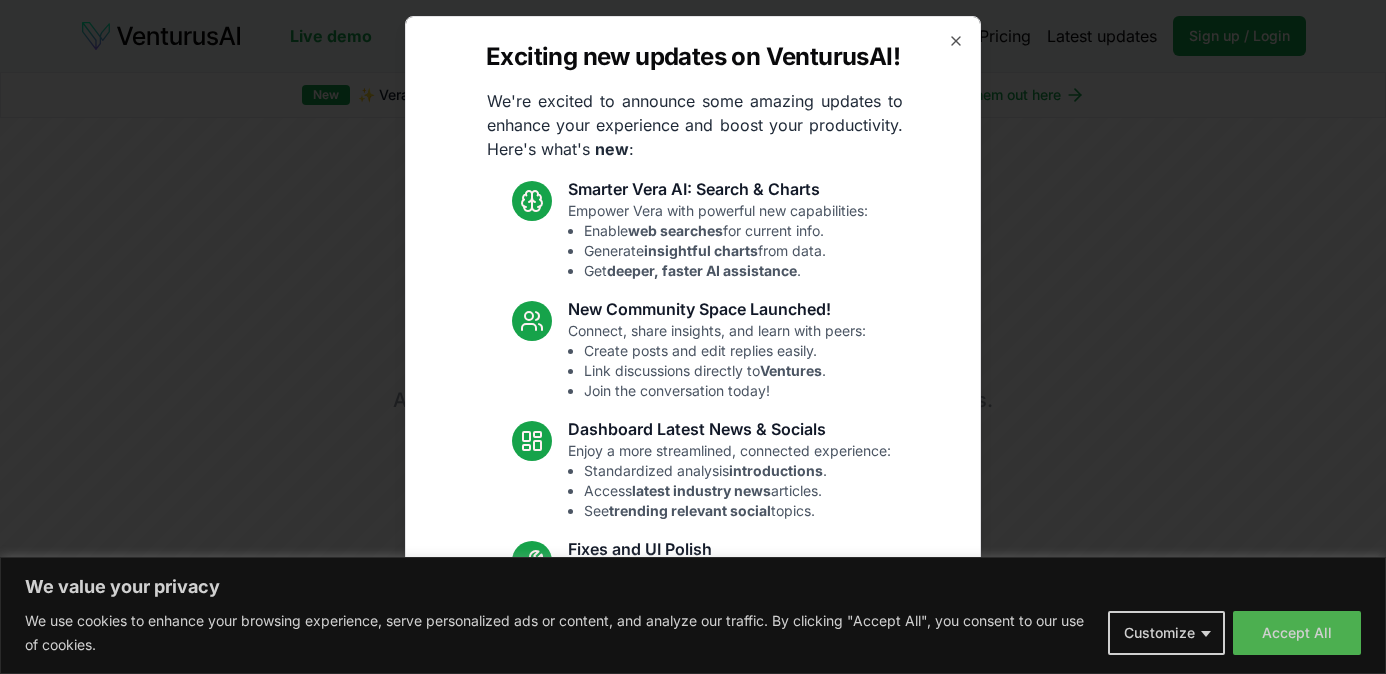 scroll, scrollTop: 0, scrollLeft: 0, axis: both 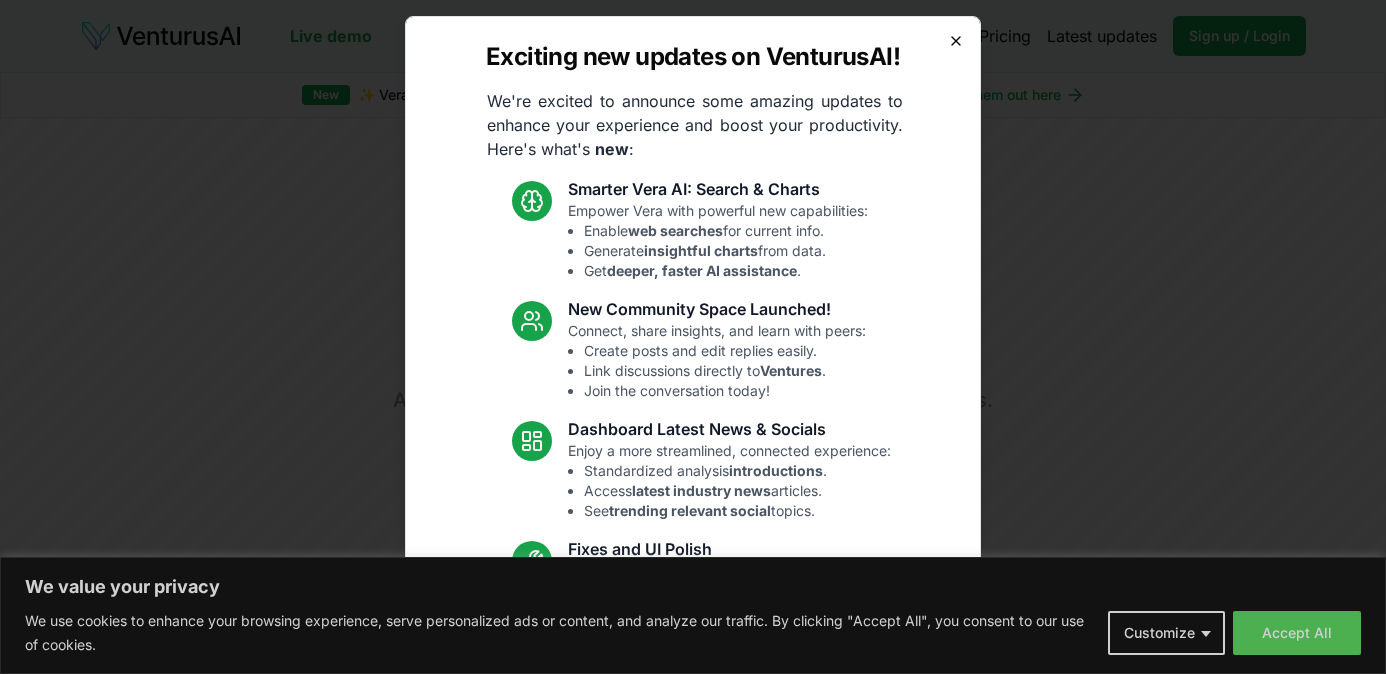 click 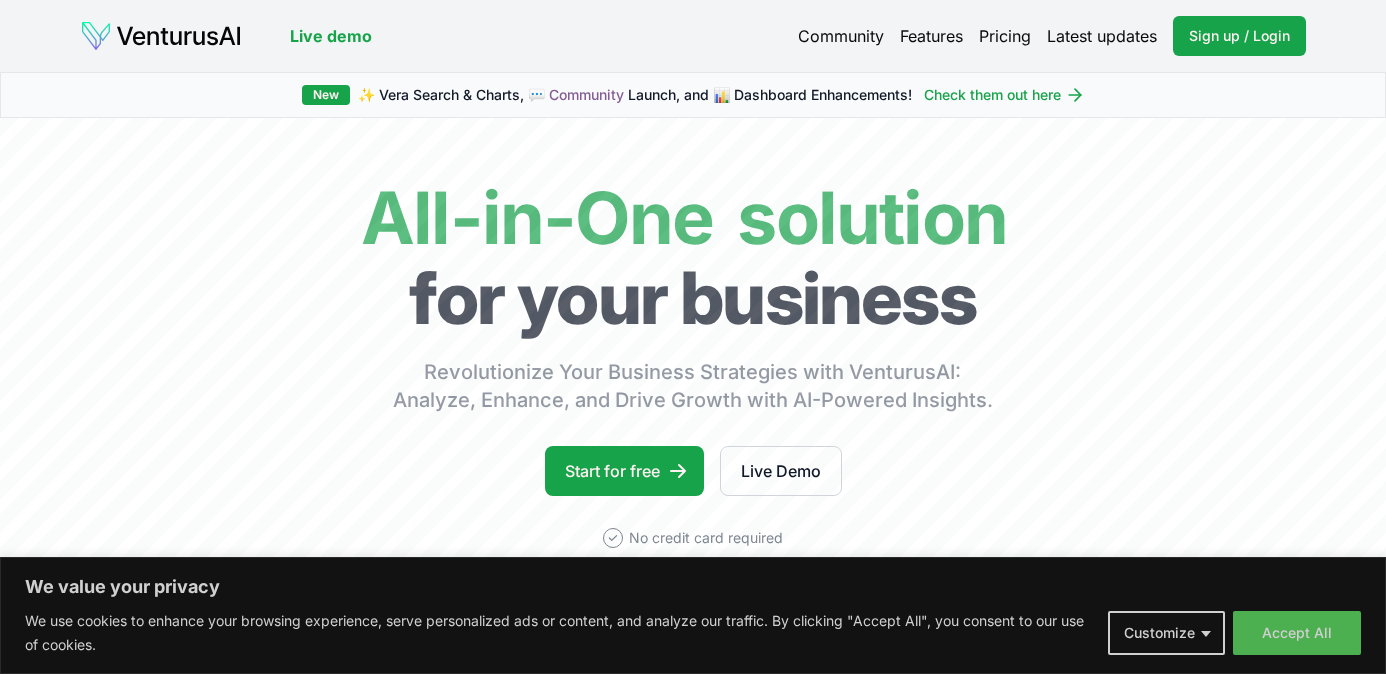 click on "Pricing" at bounding box center (1005, 36) 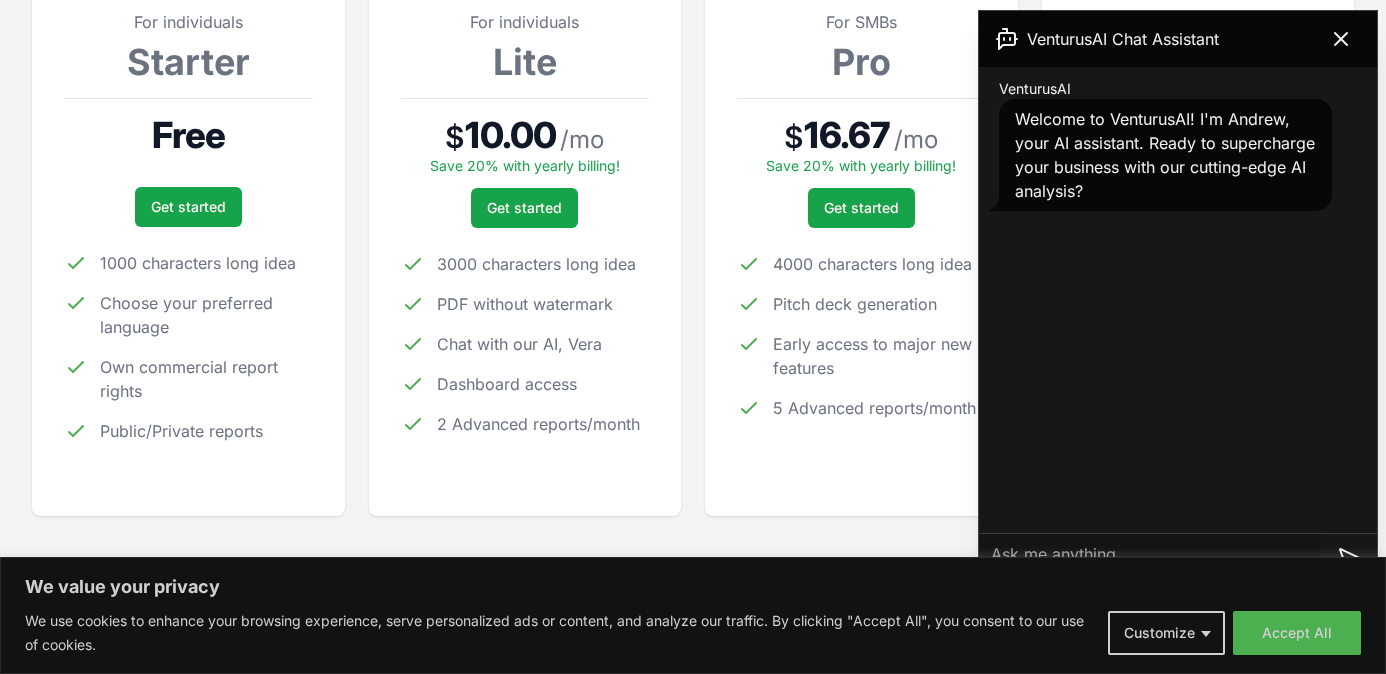 scroll, scrollTop: 374, scrollLeft: 0, axis: vertical 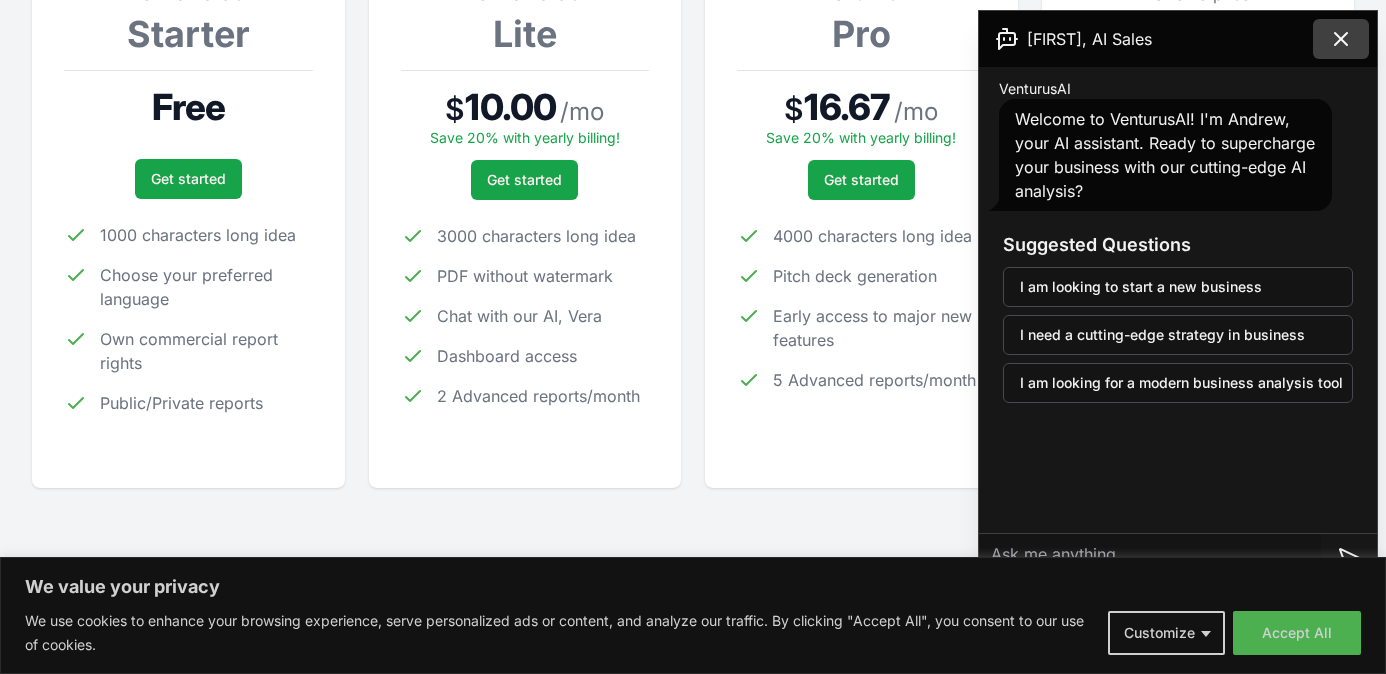 click 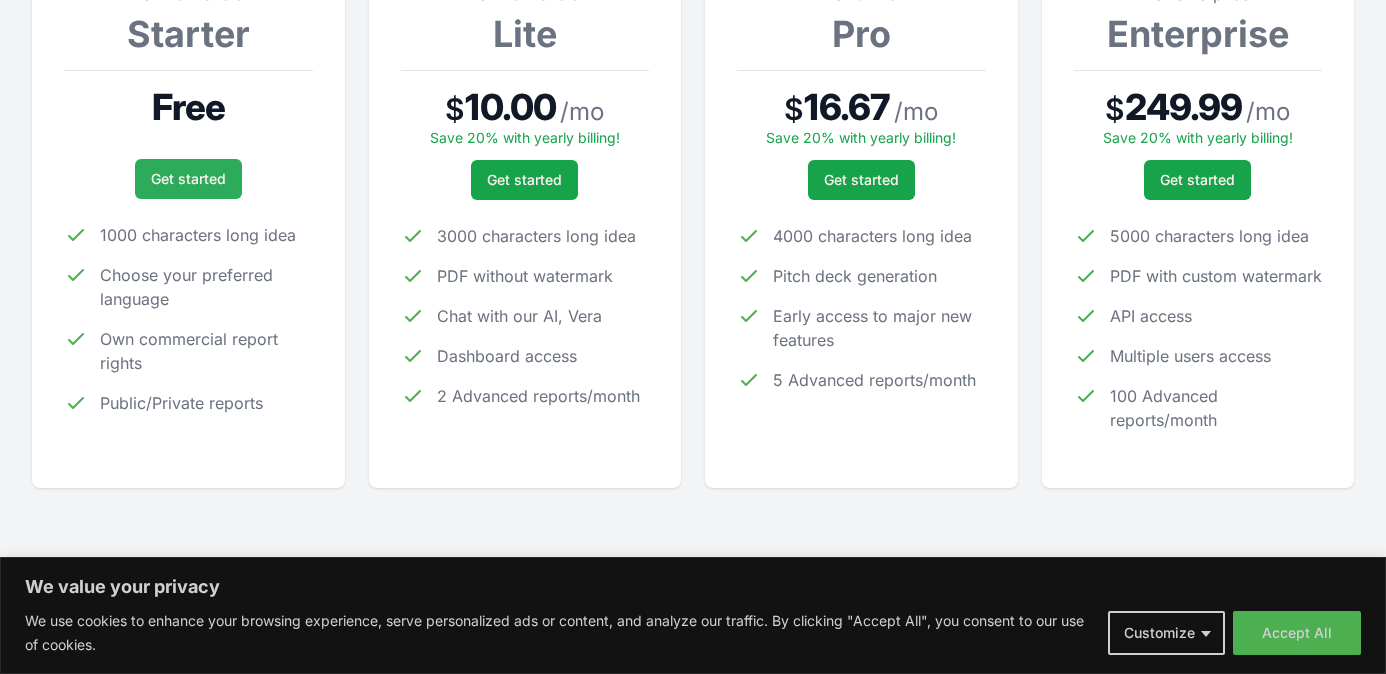 click on "Get started" at bounding box center (188, 179) 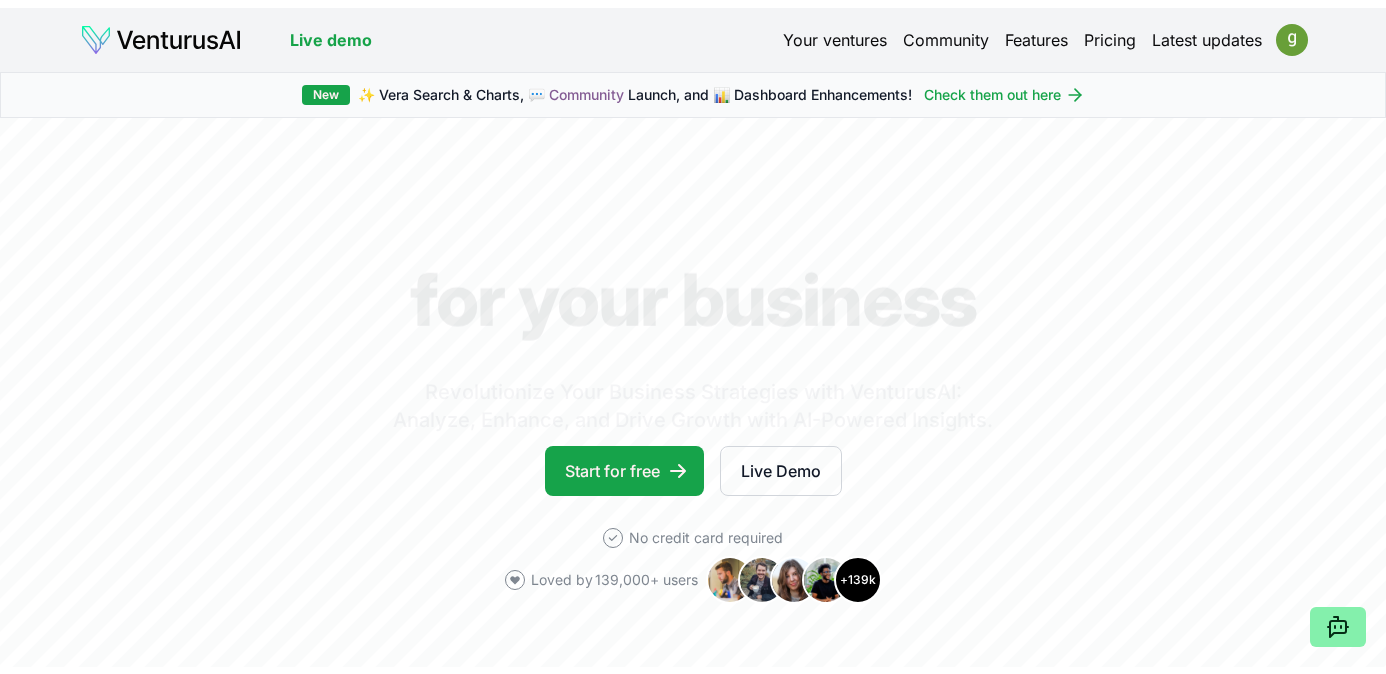 scroll, scrollTop: 0, scrollLeft: 0, axis: both 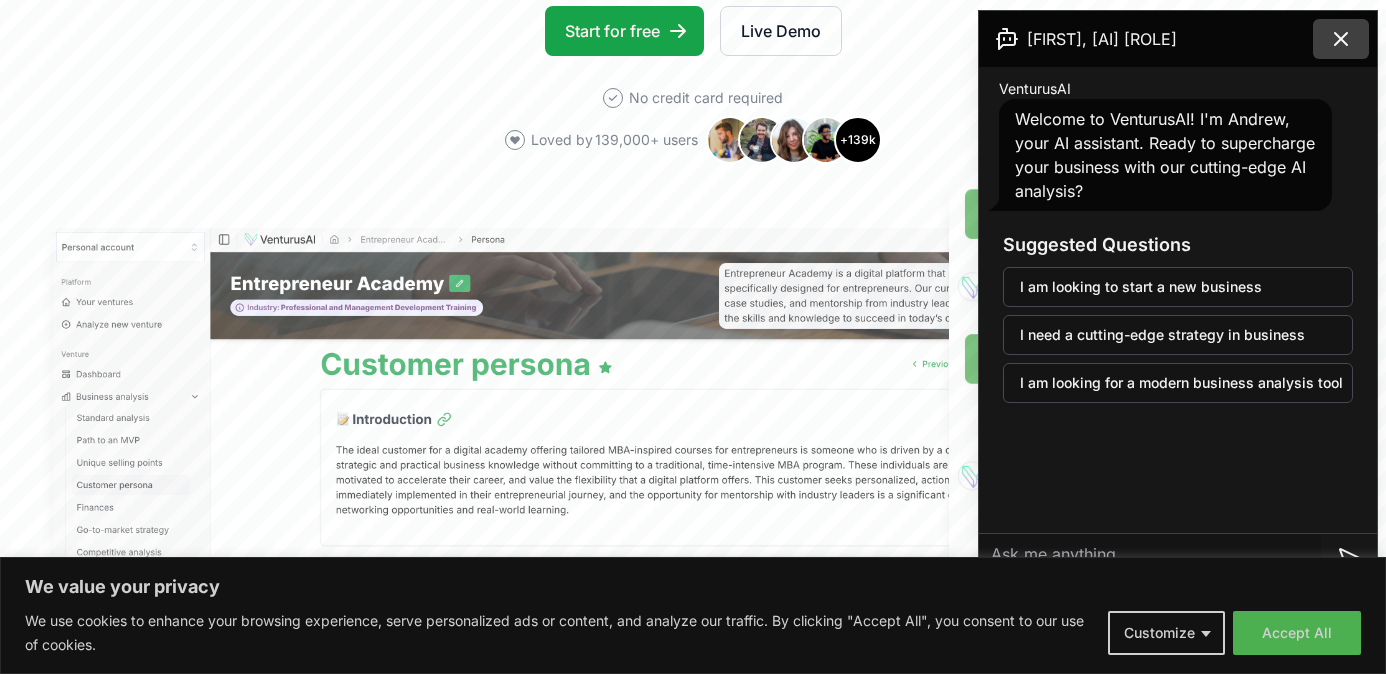 click 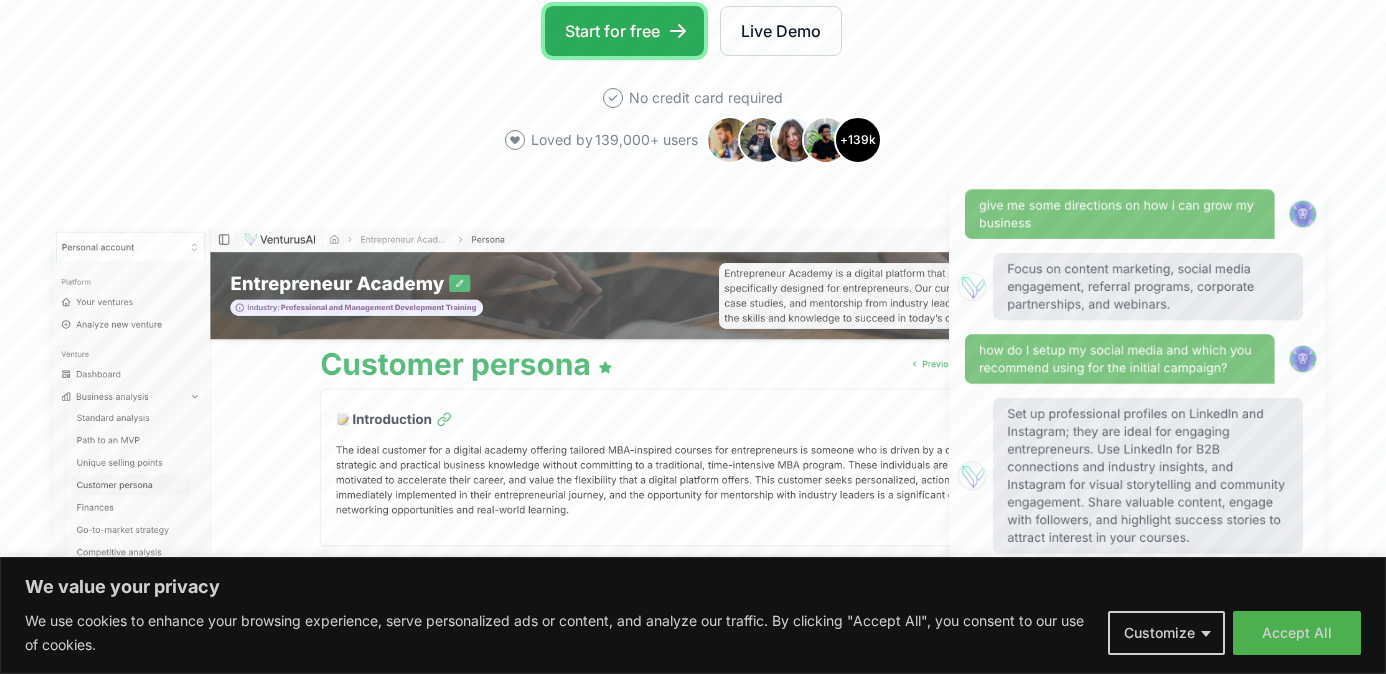 click on "Start for free" at bounding box center [624, 31] 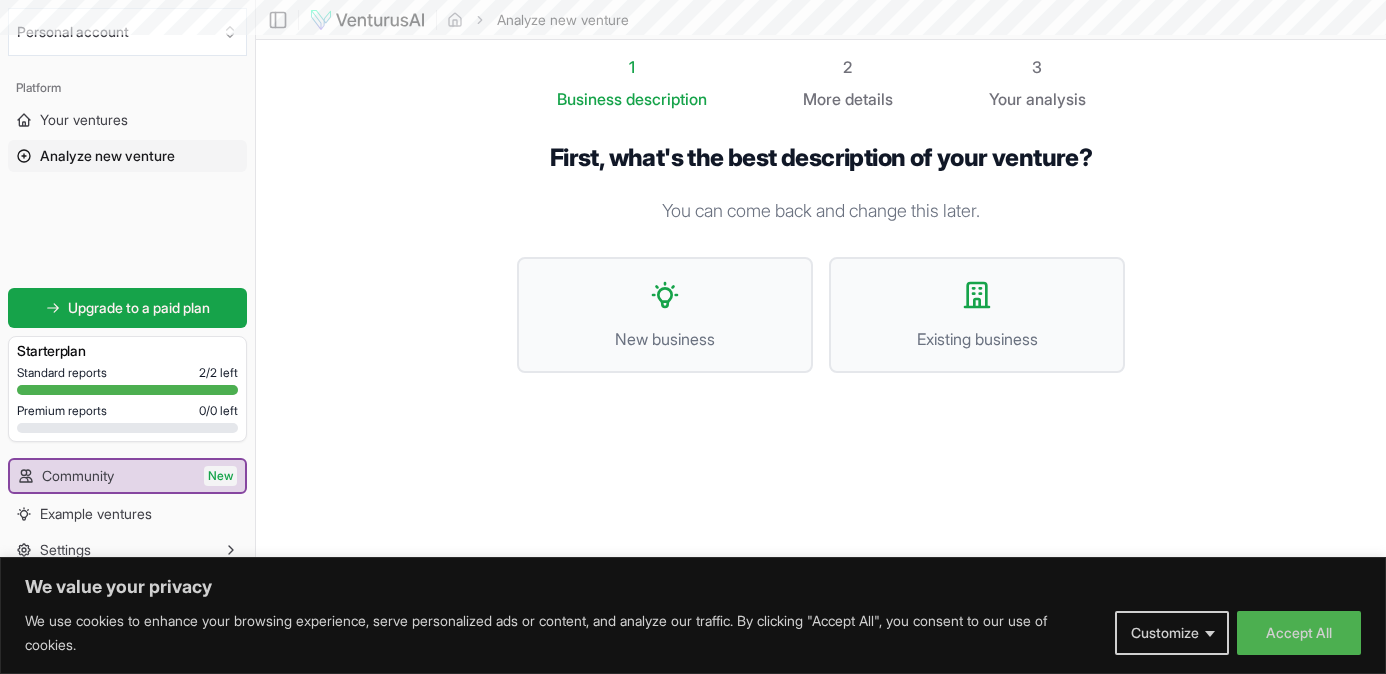 scroll, scrollTop: 0, scrollLeft: 0, axis: both 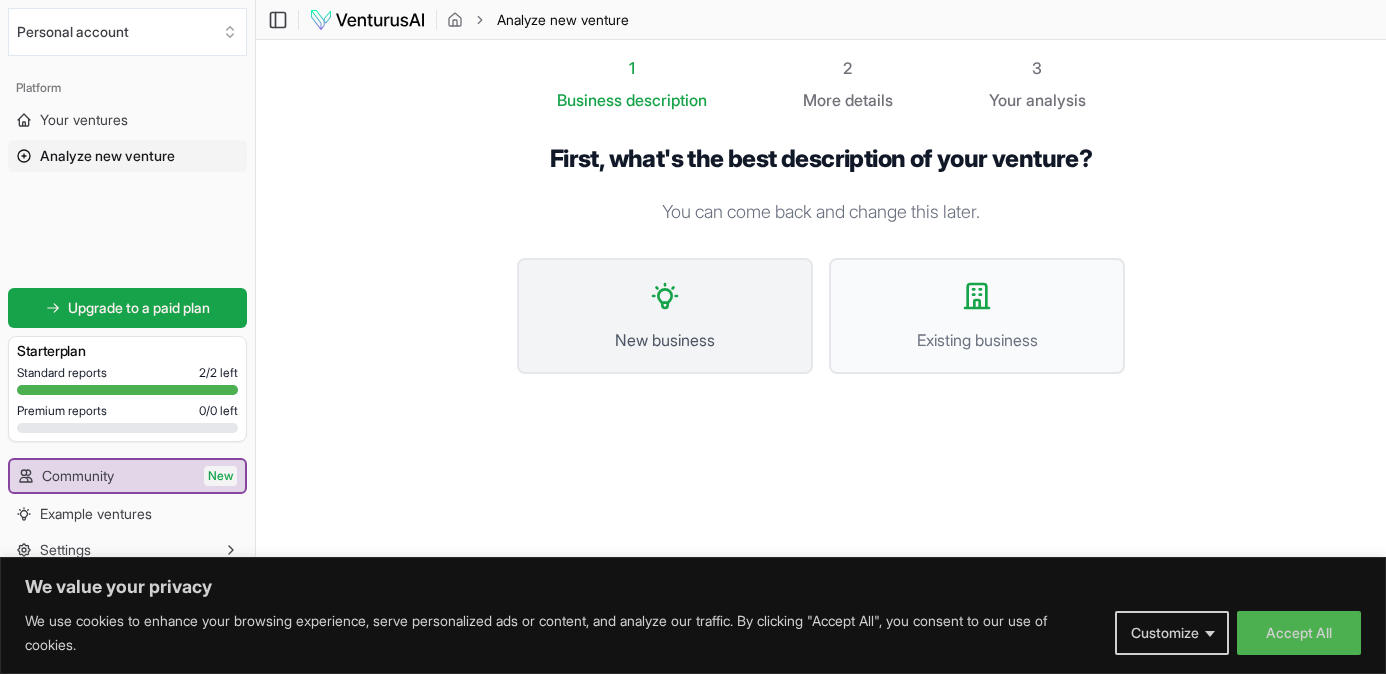 click on "New business" at bounding box center (665, 316) 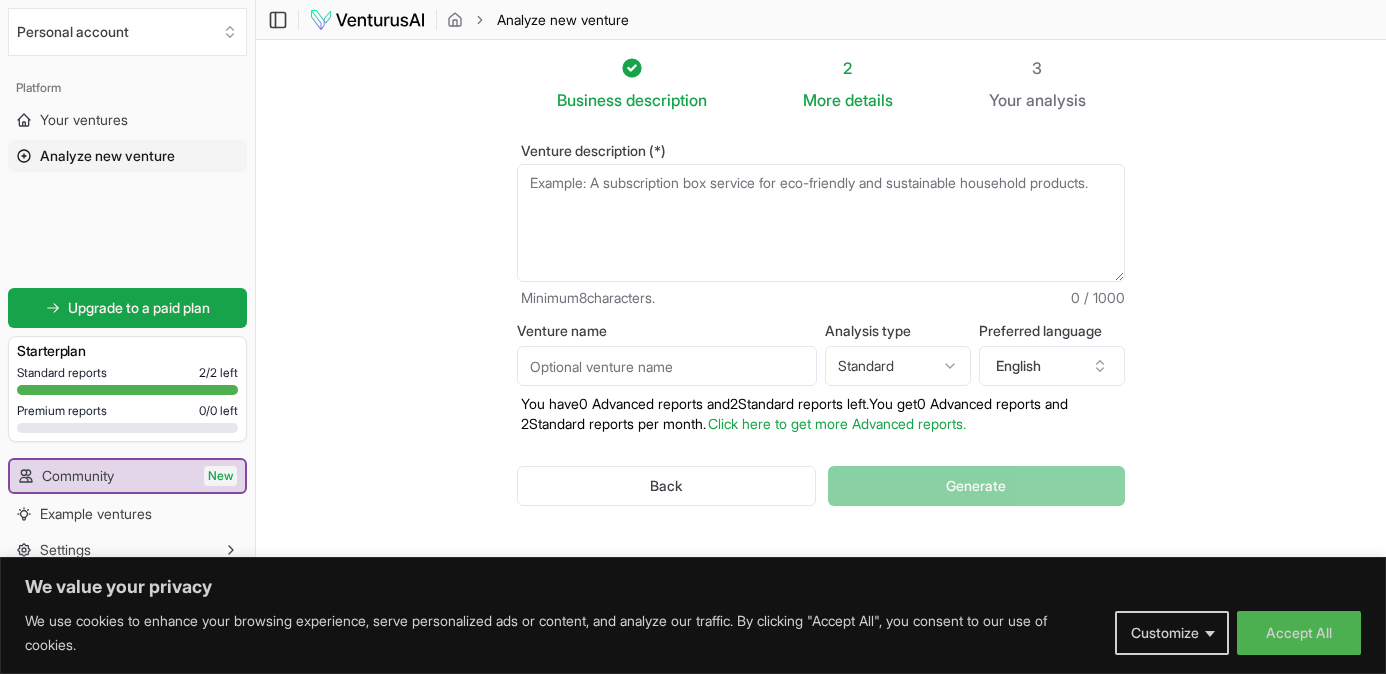click on "Venture description (*)" at bounding box center (821, 151) 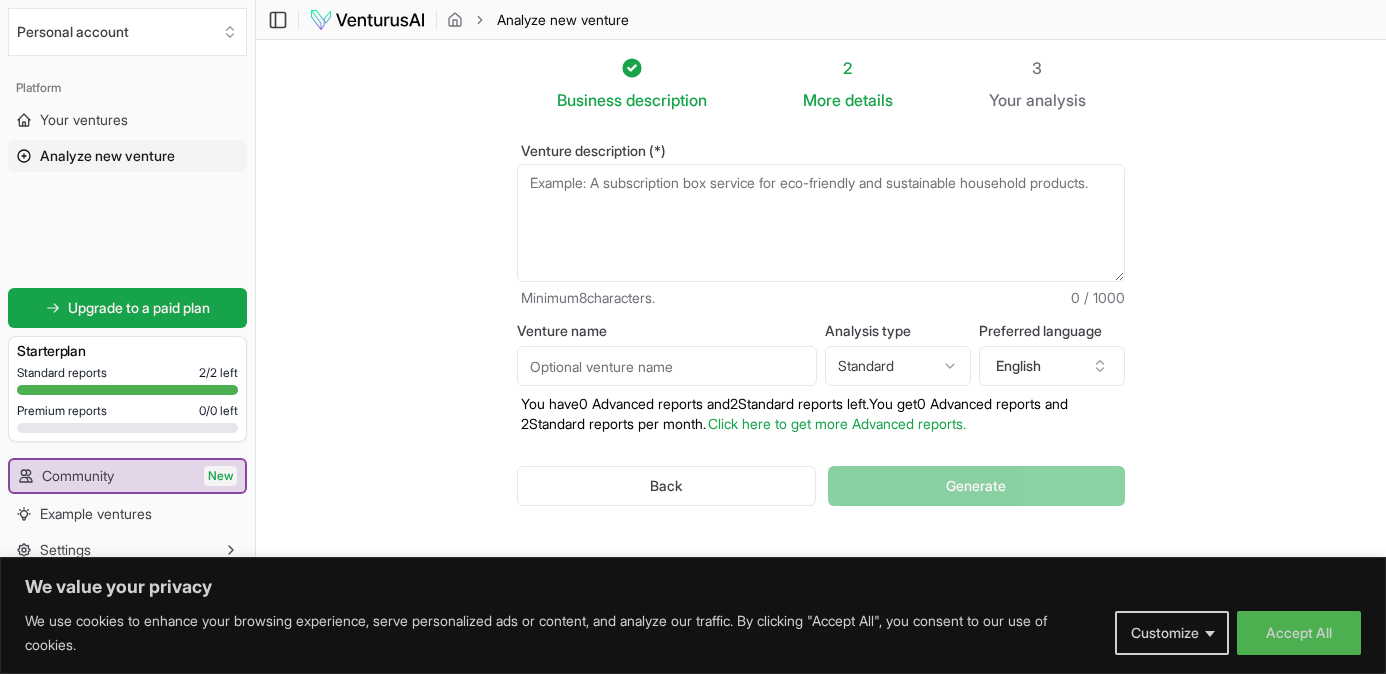 click on "Venture description (*)" at bounding box center [821, 223] 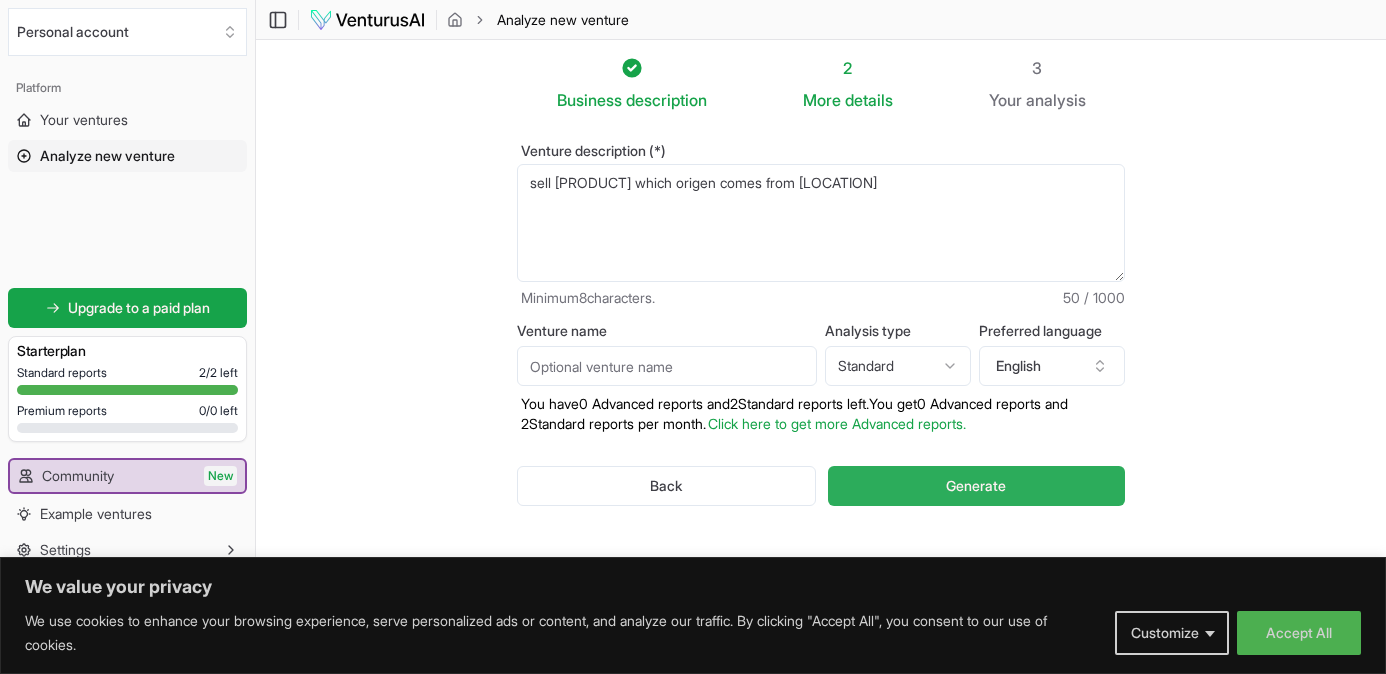 type on "sell [PRODUCT] which origen comes from [LOCATION]" 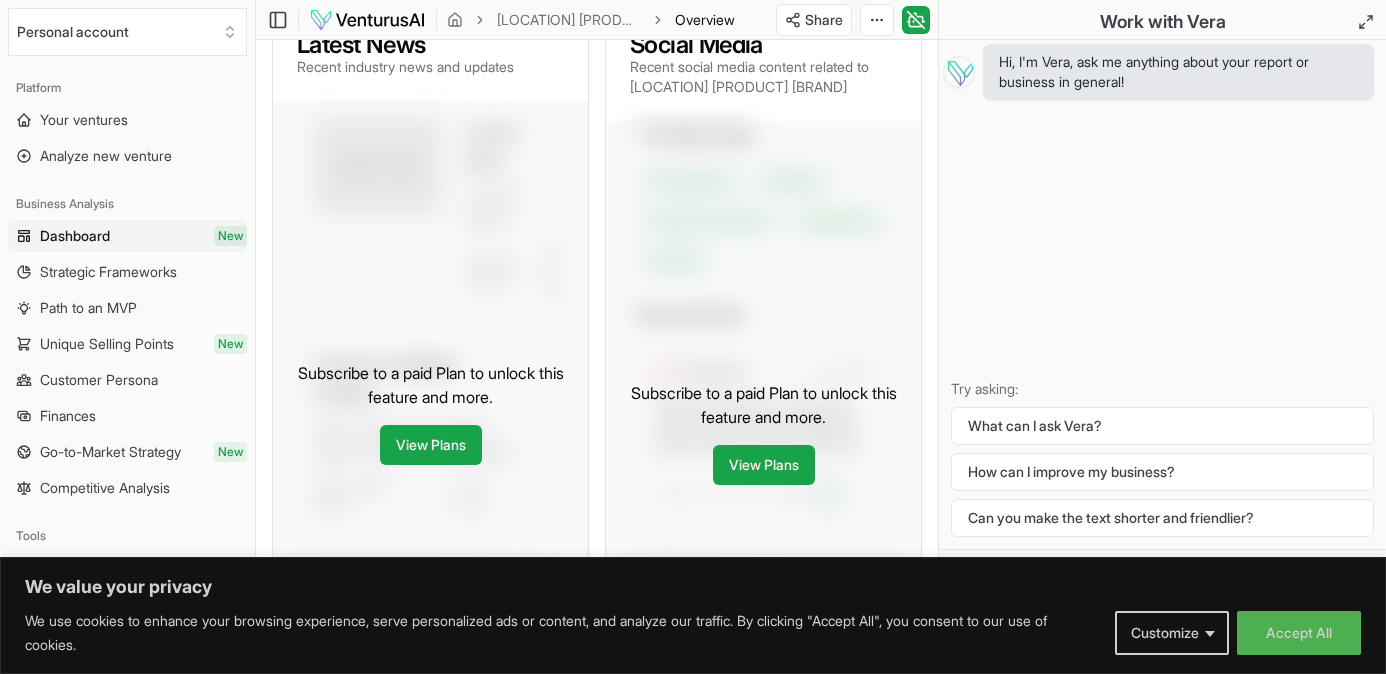 scroll, scrollTop: 1000, scrollLeft: 0, axis: vertical 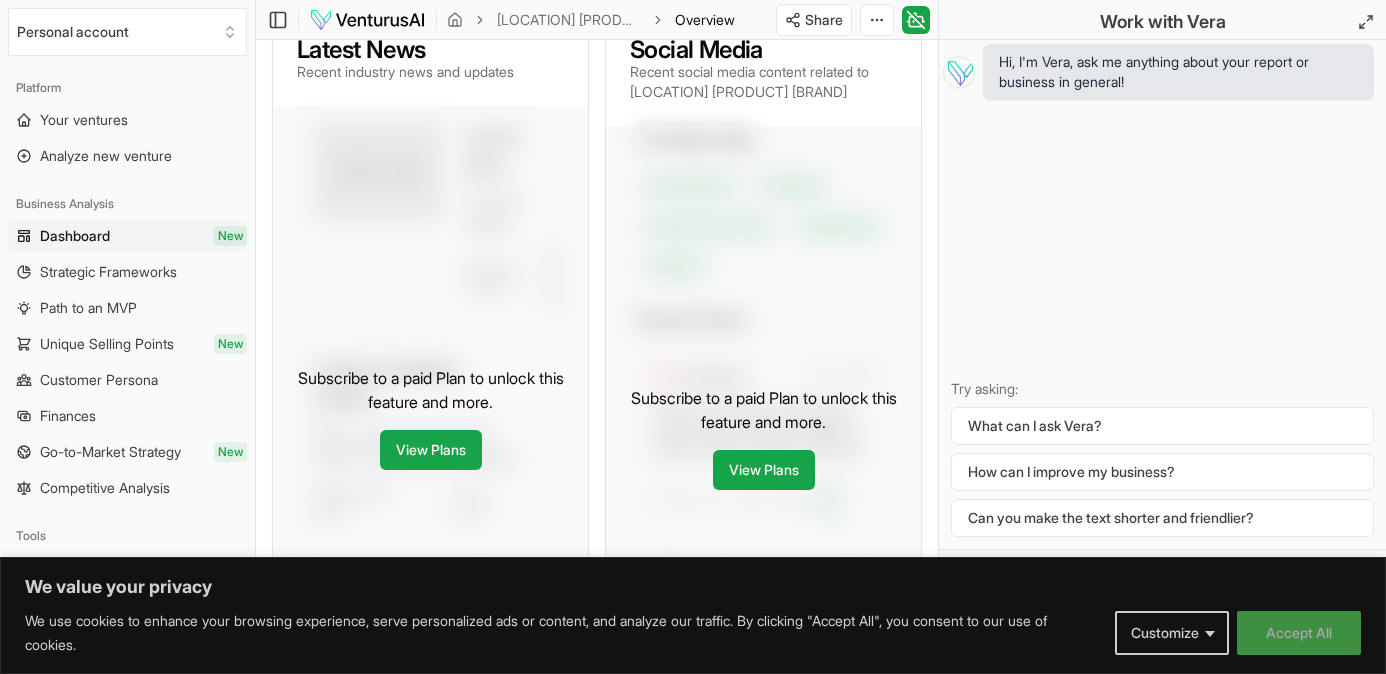 click on "Accept All" at bounding box center [1299, 633] 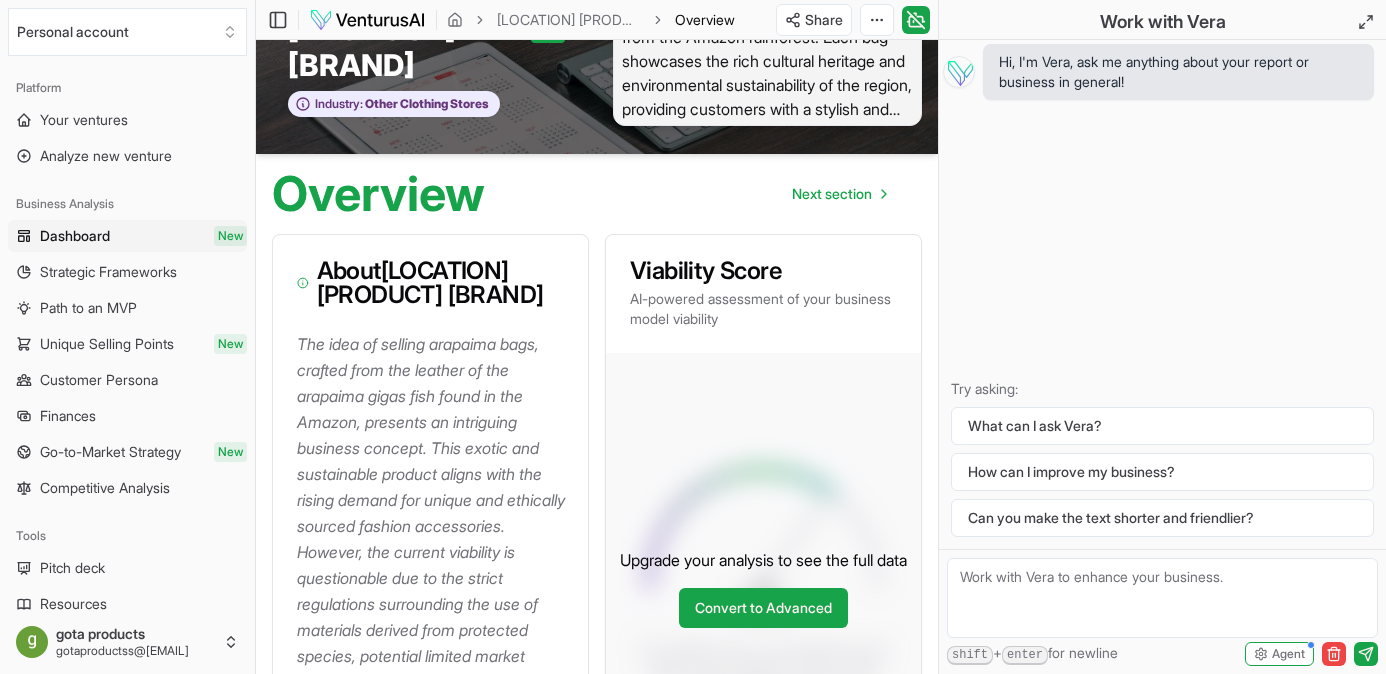scroll, scrollTop: 0, scrollLeft: 0, axis: both 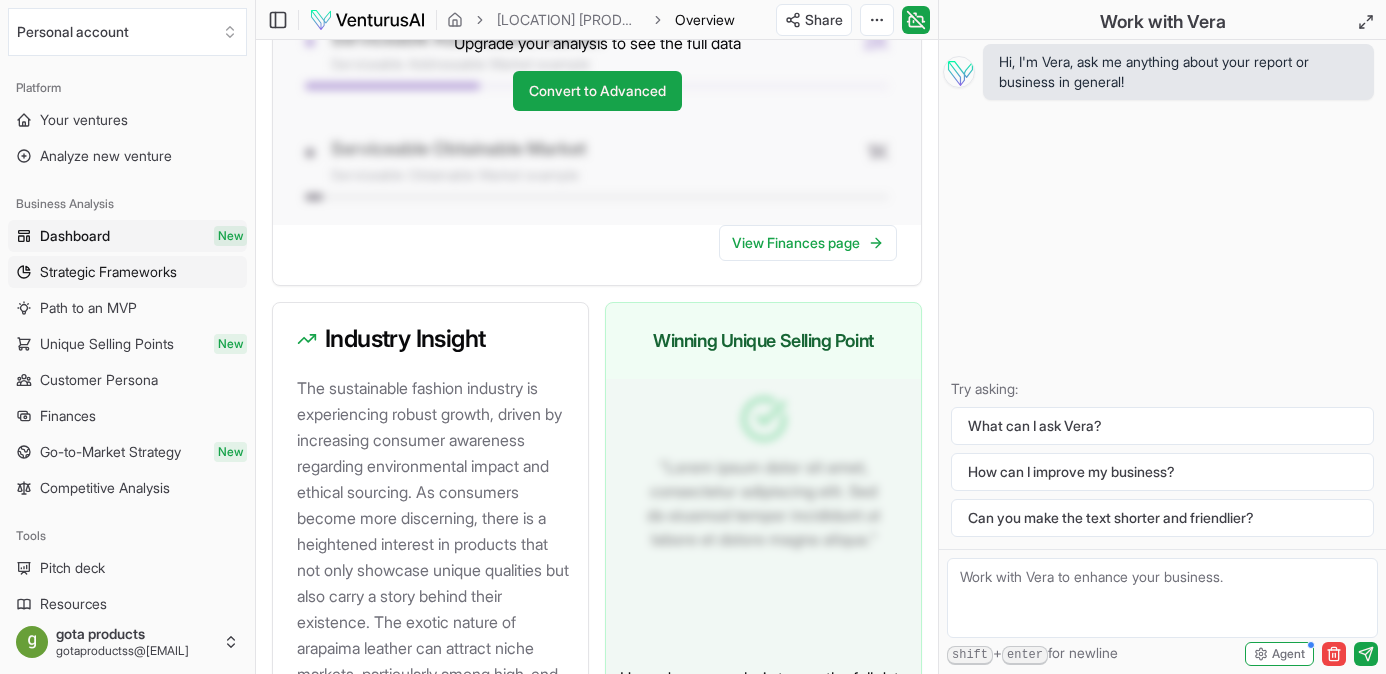 click on "Strategic Frameworks" at bounding box center [108, 272] 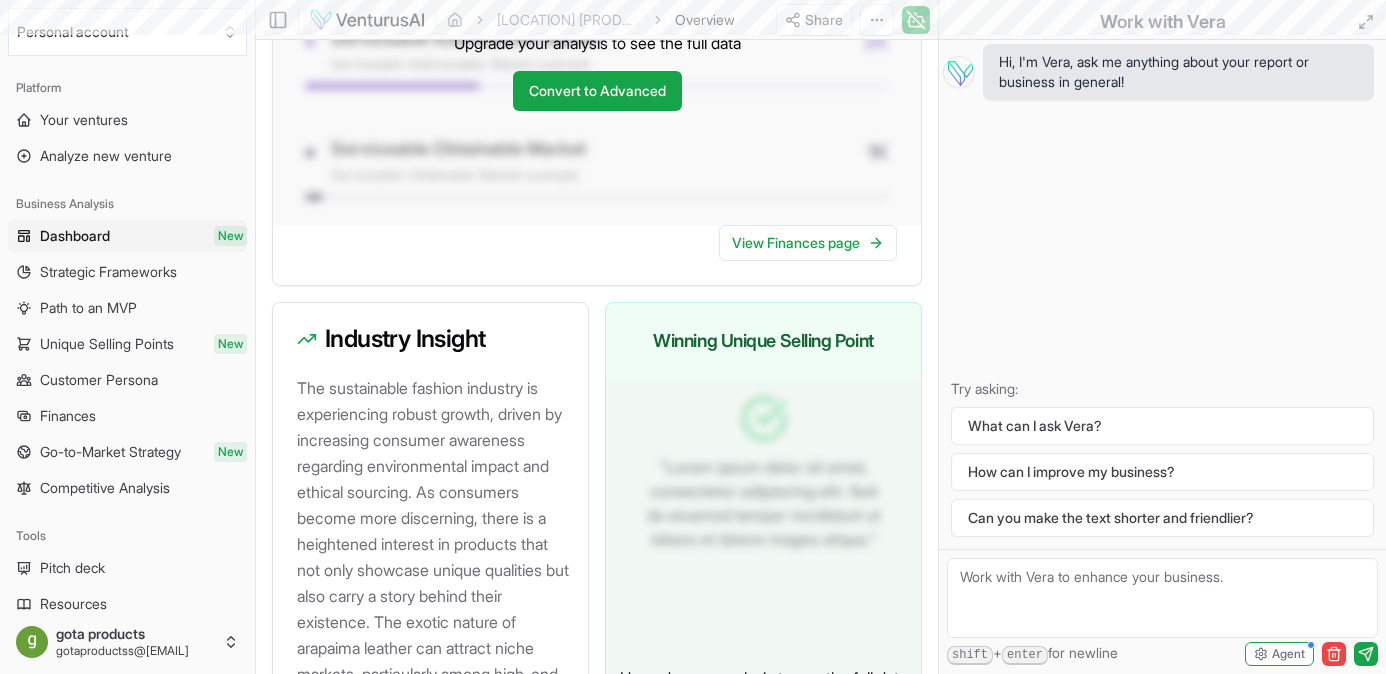 scroll, scrollTop: 0, scrollLeft: 0, axis: both 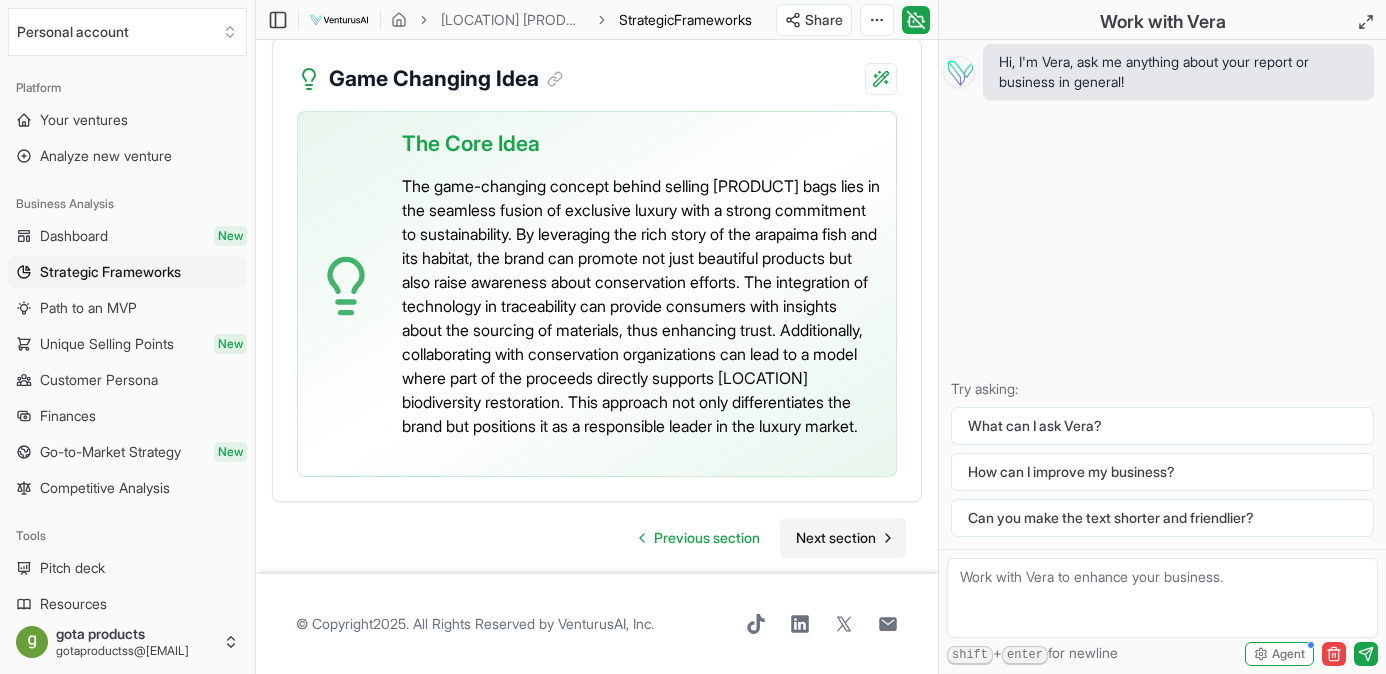 click on "Next section" at bounding box center (836, 538) 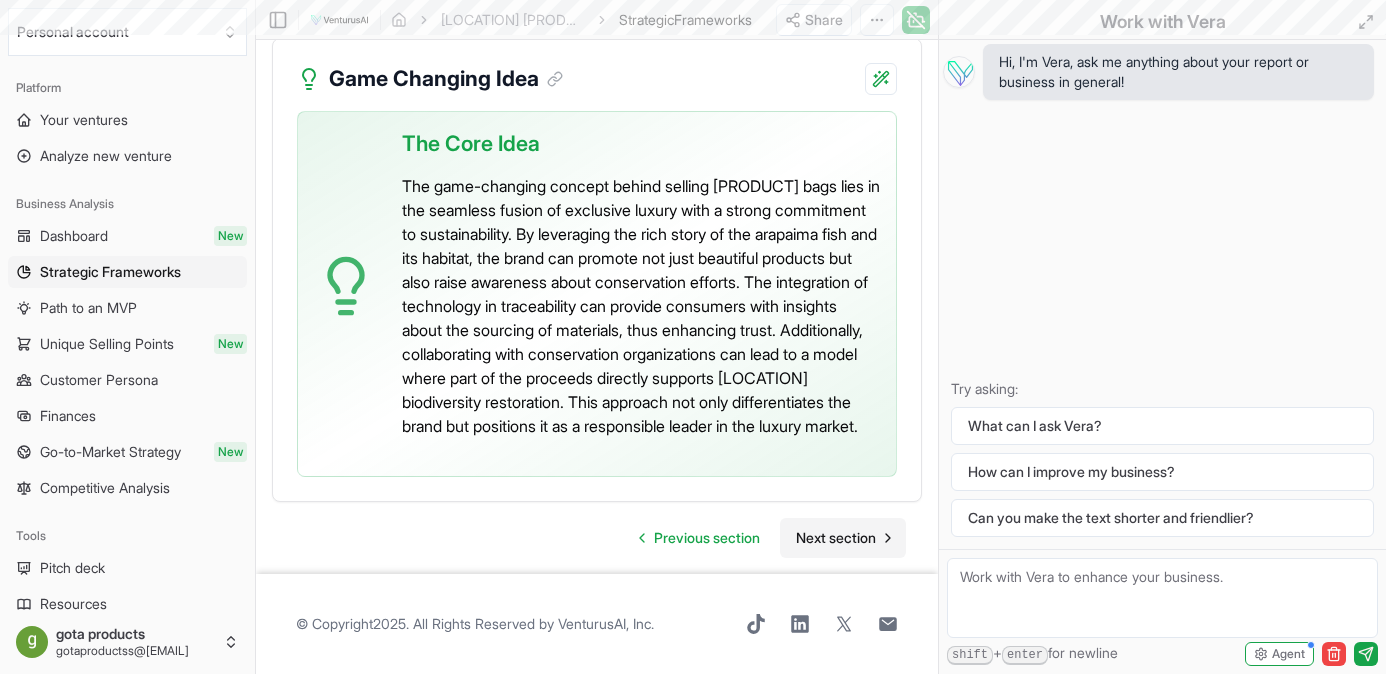 scroll, scrollTop: 0, scrollLeft: 0, axis: both 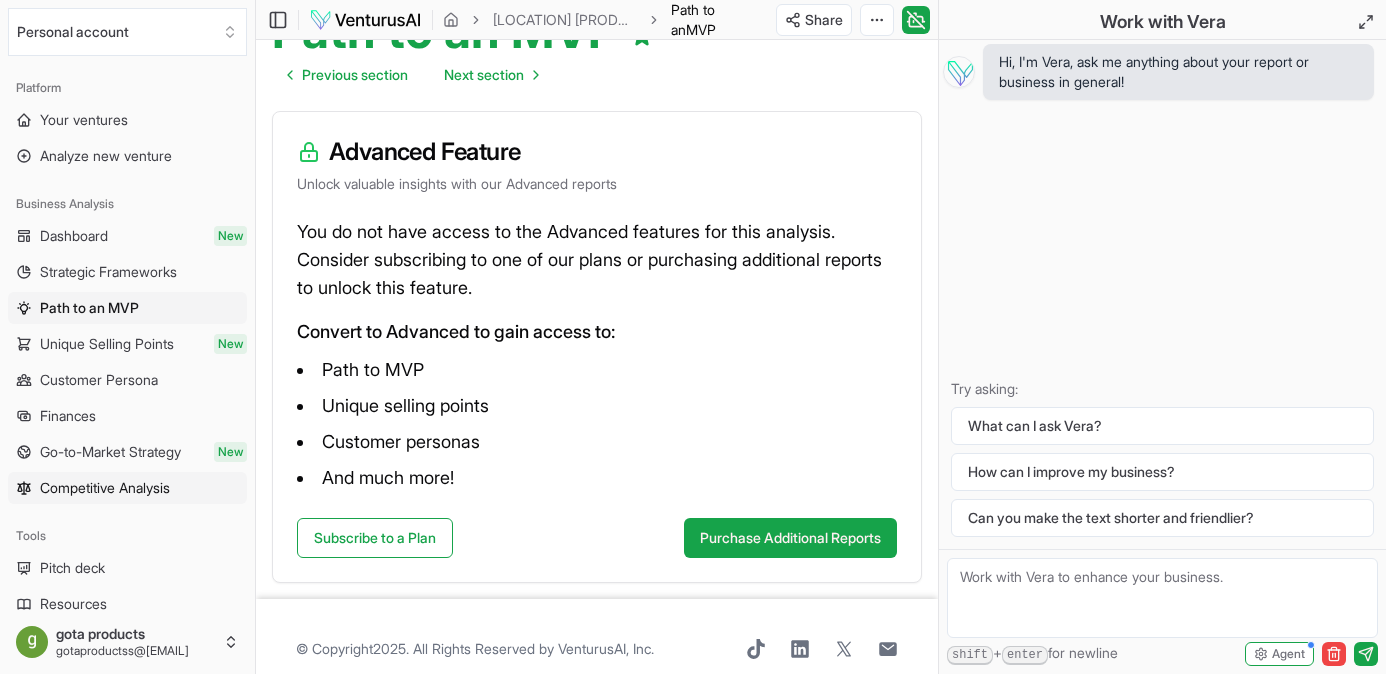 click on "Competitive Analysis" at bounding box center [105, 488] 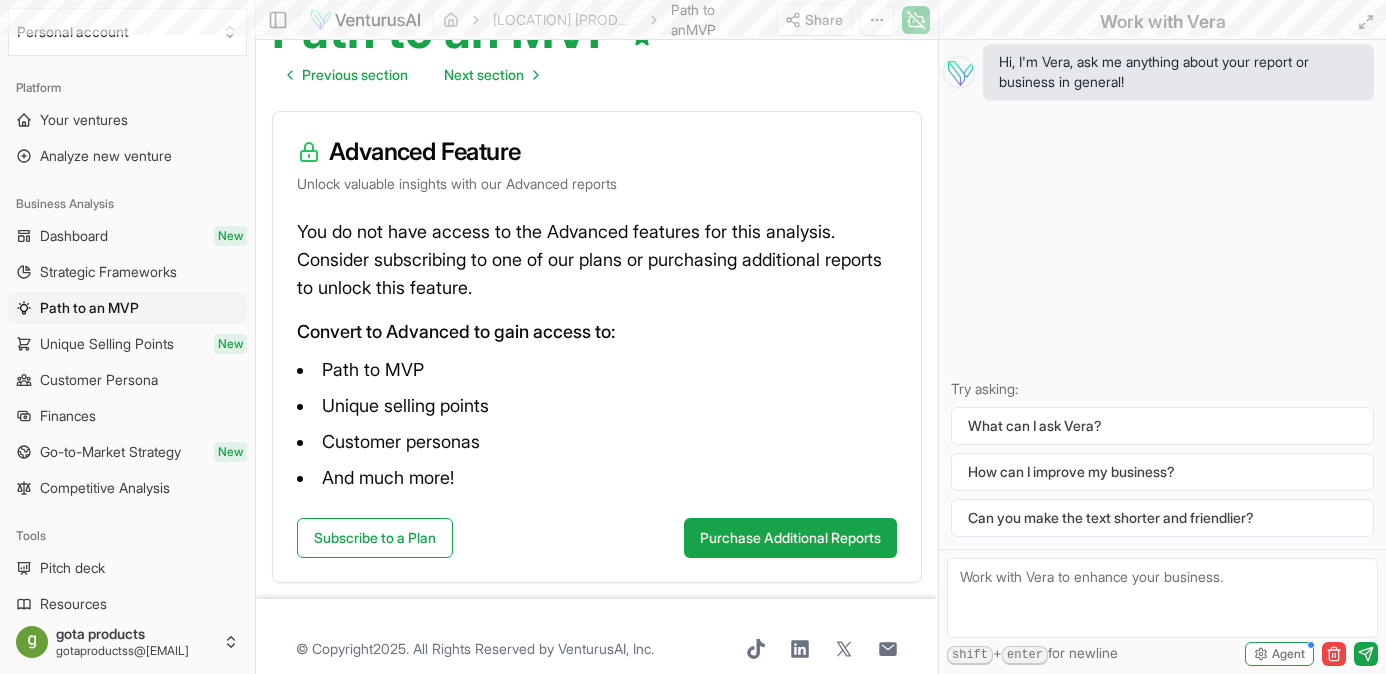 scroll, scrollTop: 0, scrollLeft: 0, axis: both 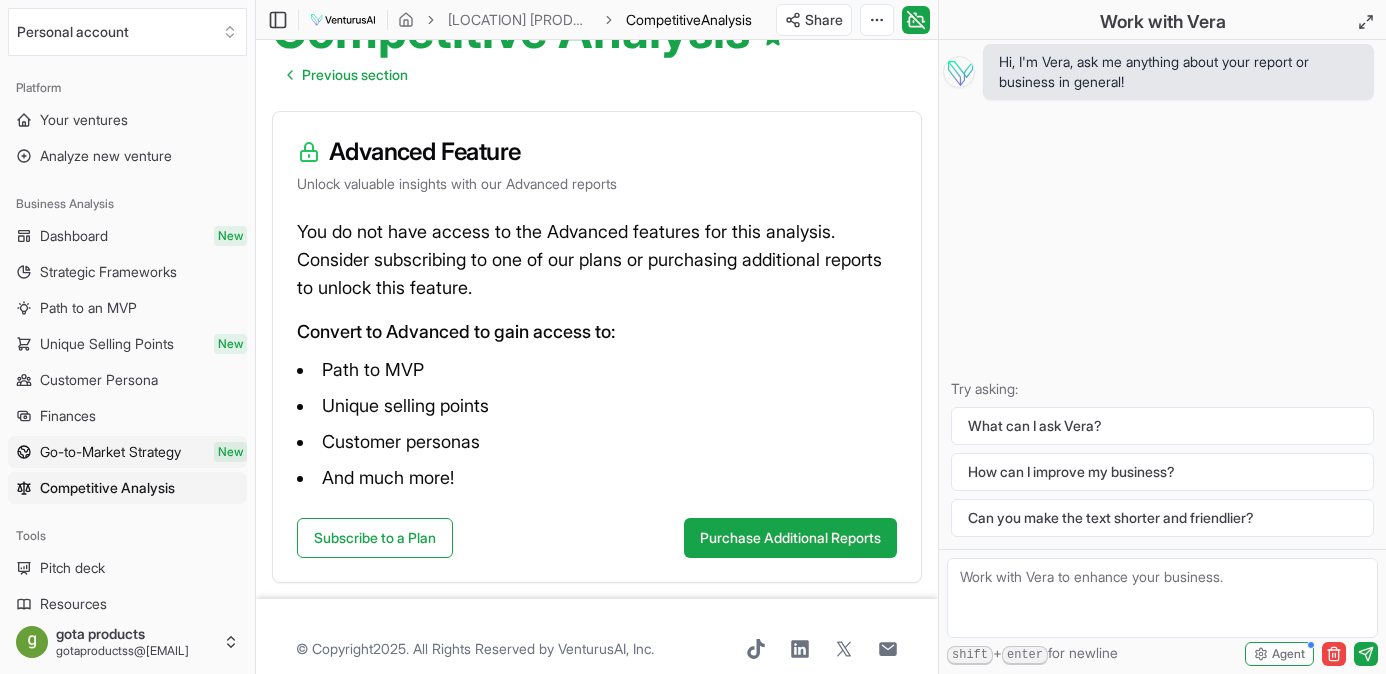 click on "Go-to-Market Strategy" at bounding box center (110, 452) 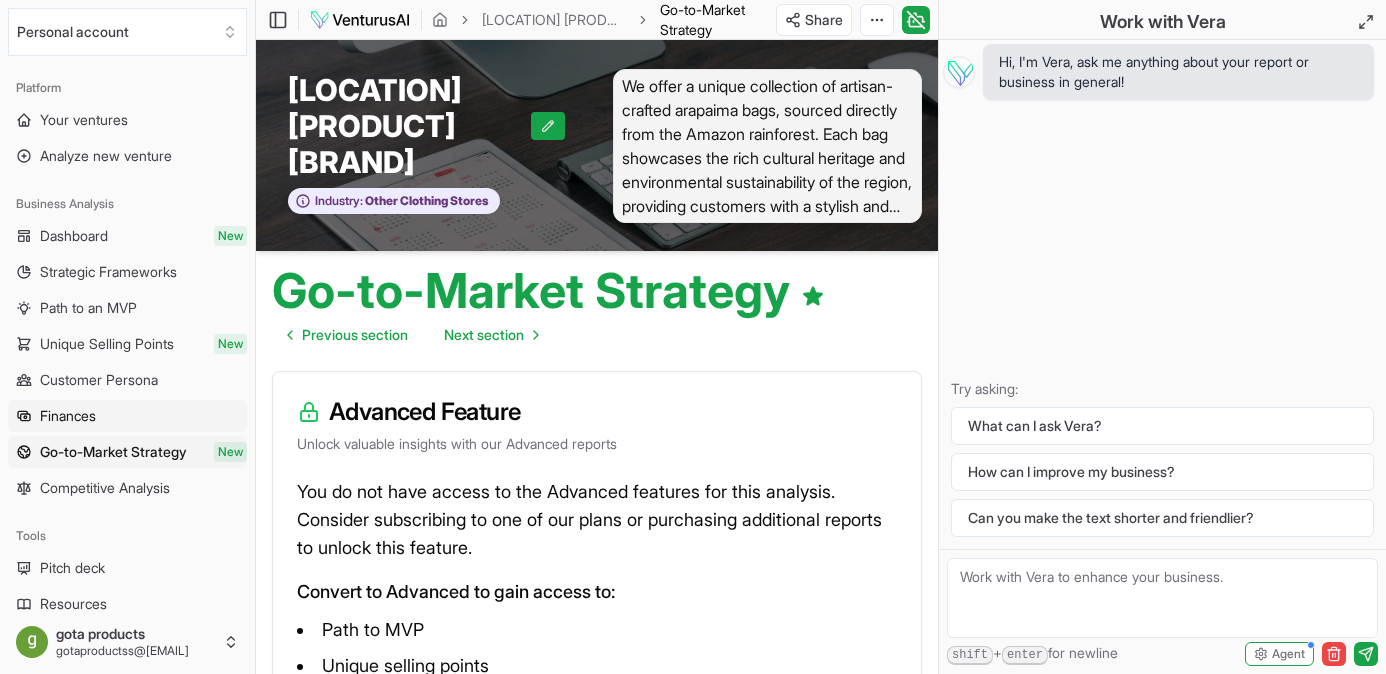click on "Finances" at bounding box center (127, 416) 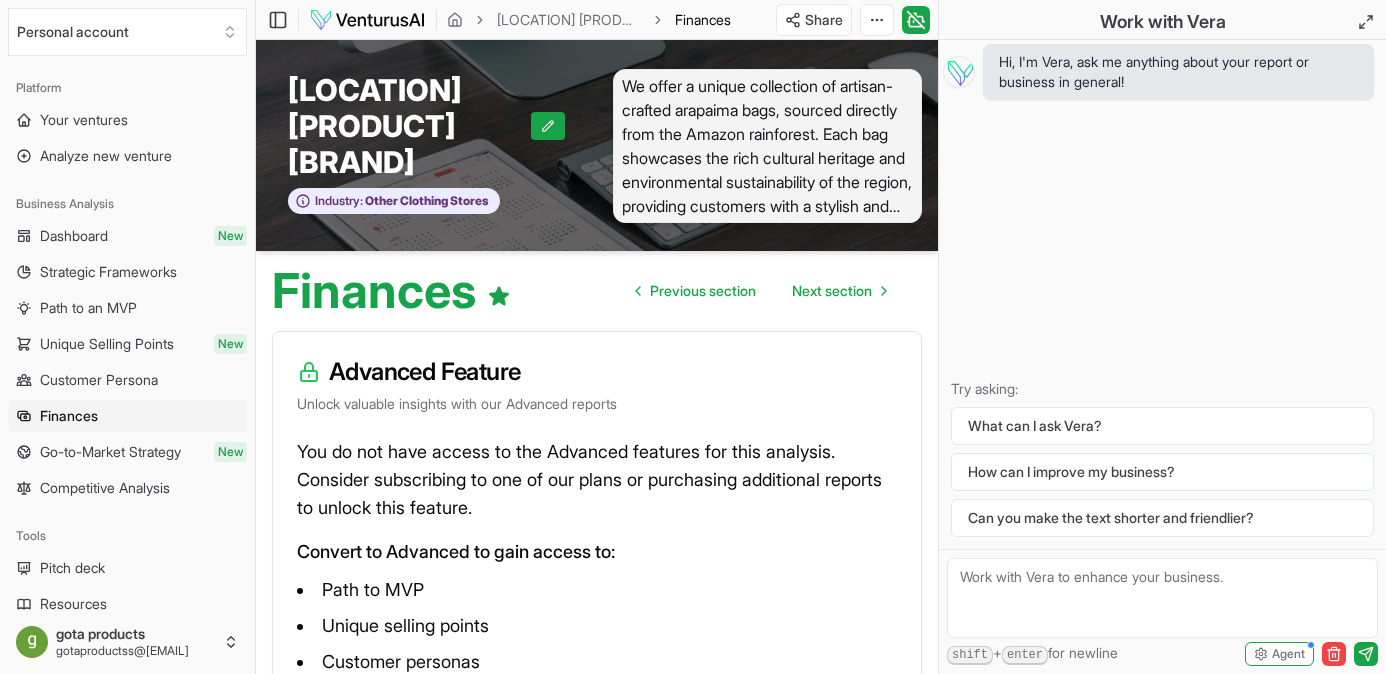 click on "Customer Persona" at bounding box center [99, 380] 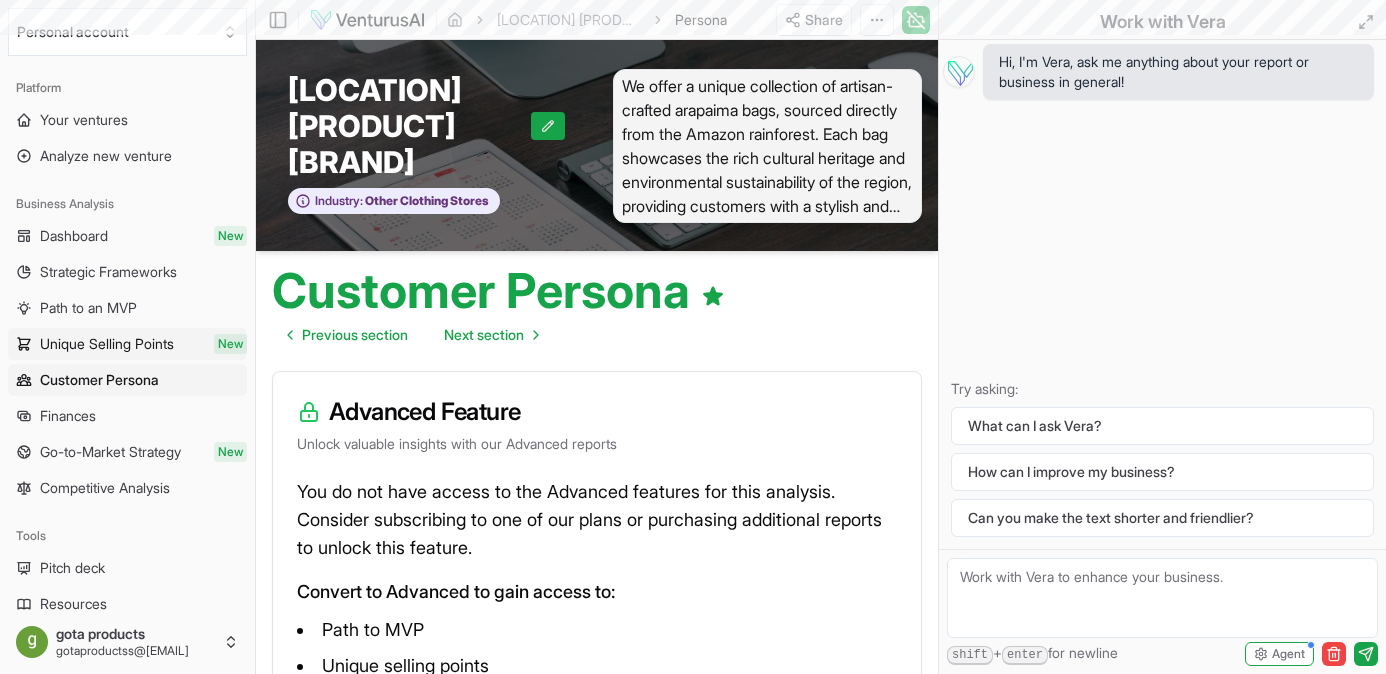 click on "Unique Selling Points New" at bounding box center [127, 344] 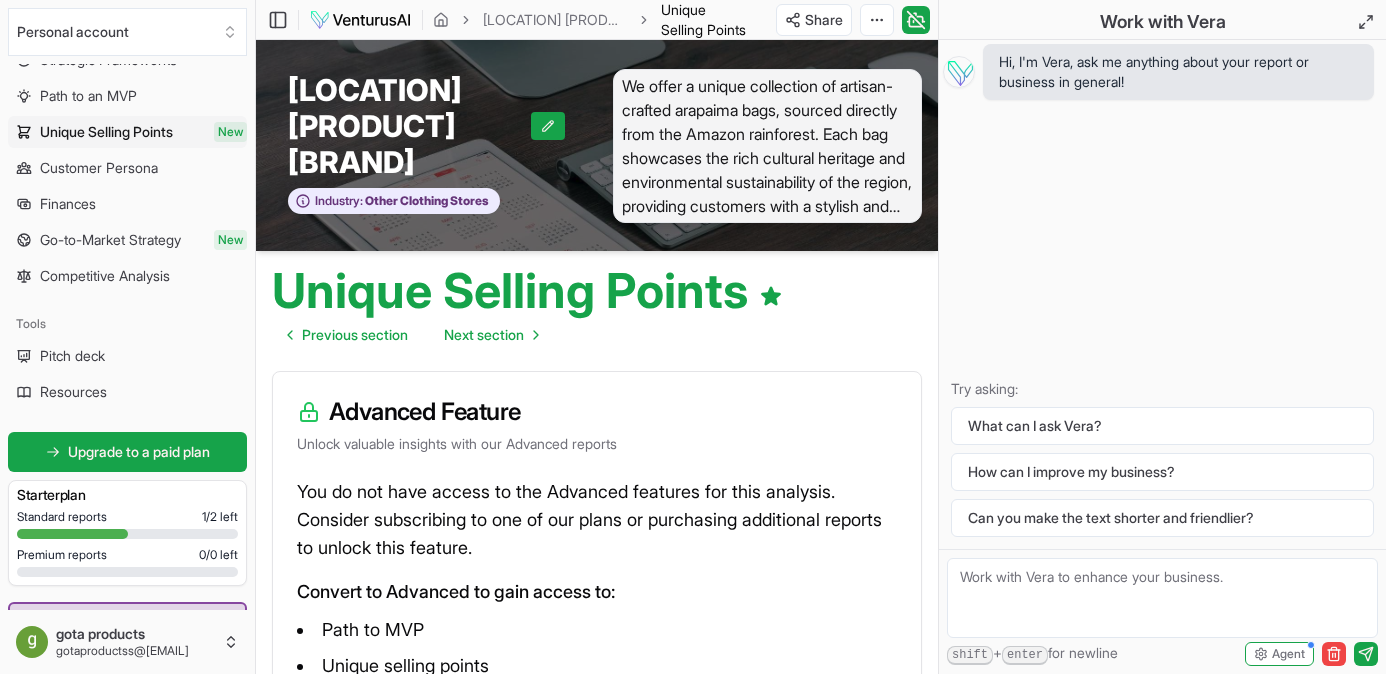 scroll, scrollTop: 214, scrollLeft: 0, axis: vertical 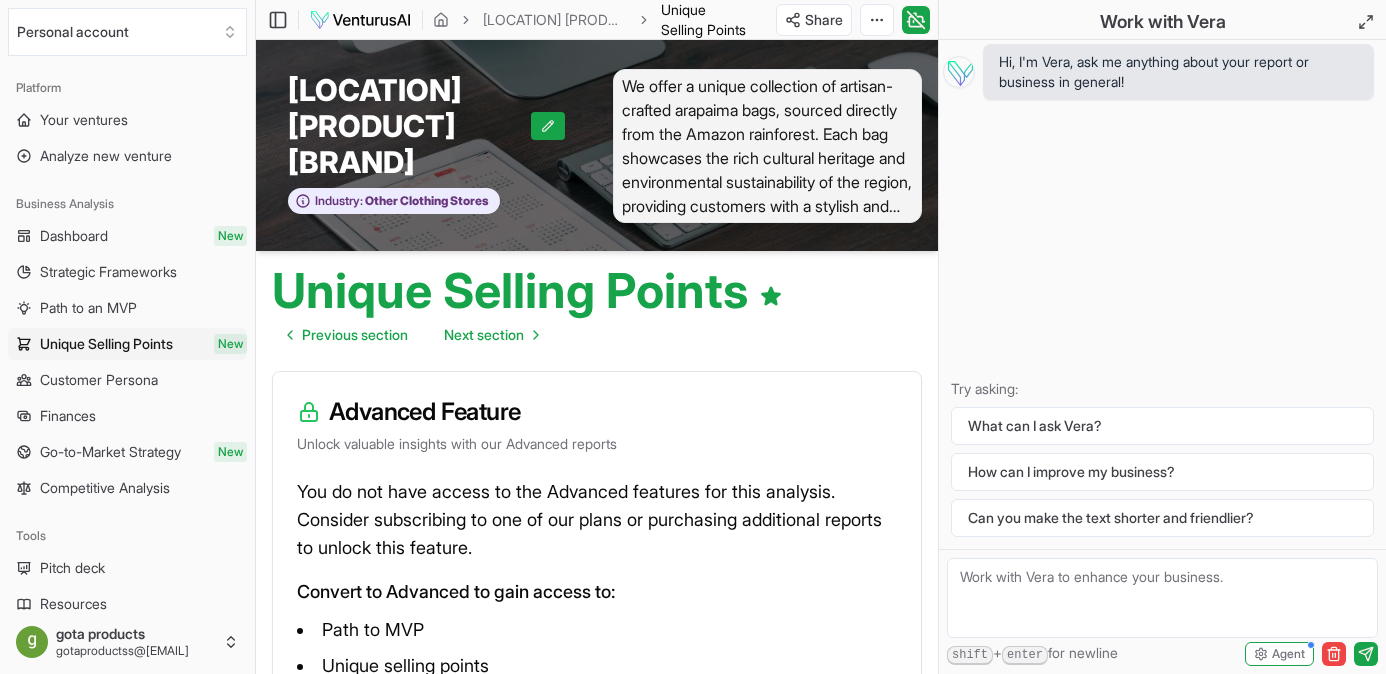 click at bounding box center [1162, 598] 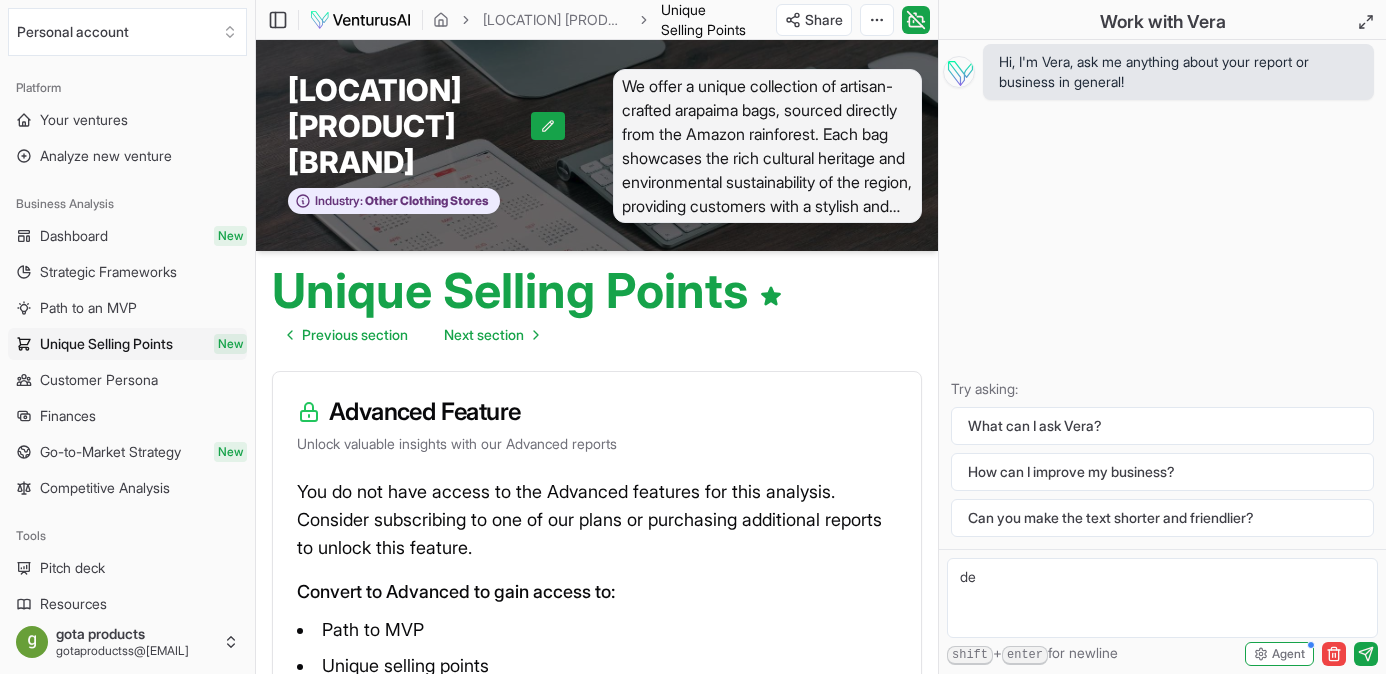 type on "d" 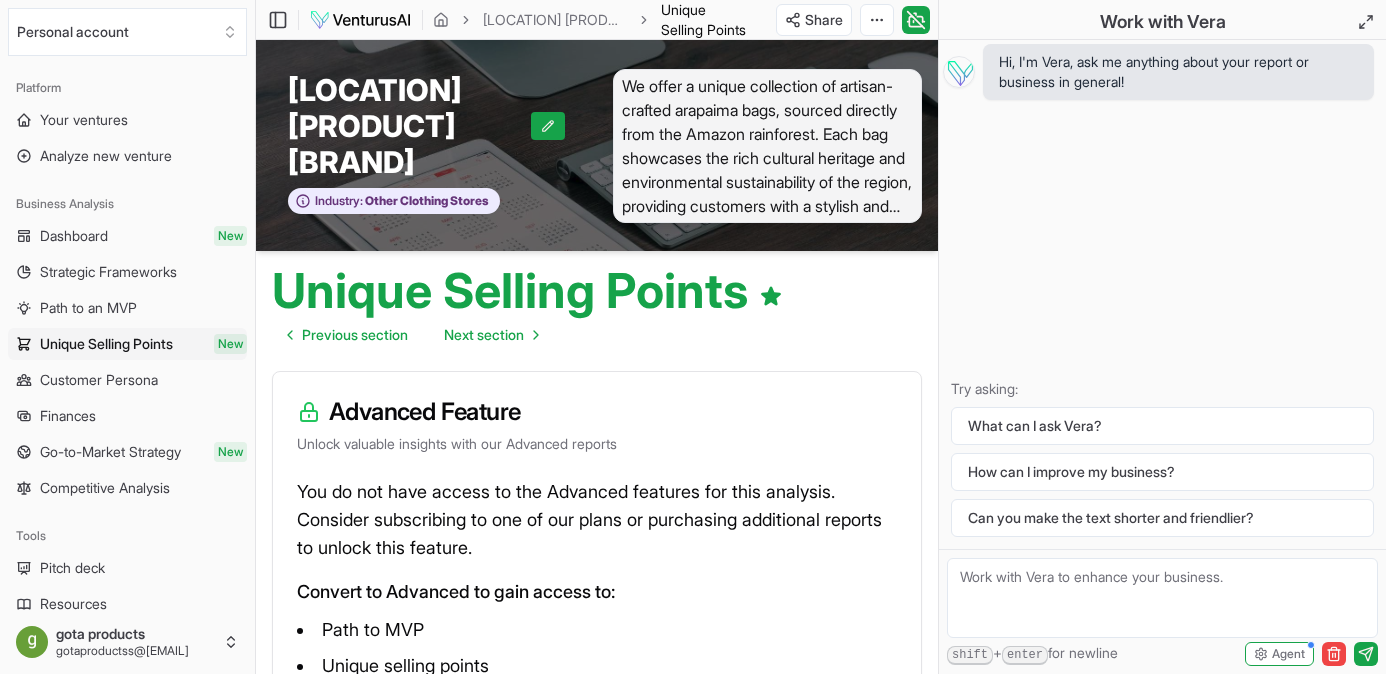 type on "e" 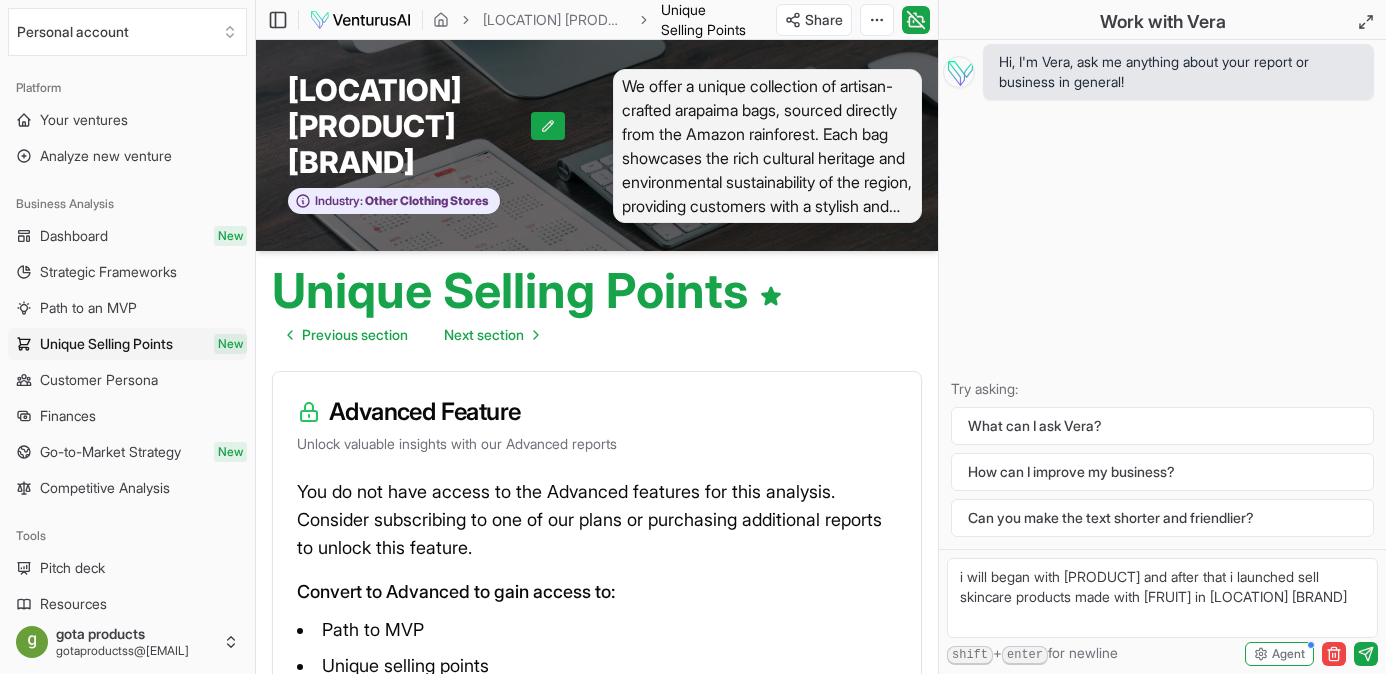type on "i will began with [PRODUCT] and after that i launched sell skincare products made with [FRUIT] in [LOCATION] [BRAND]" 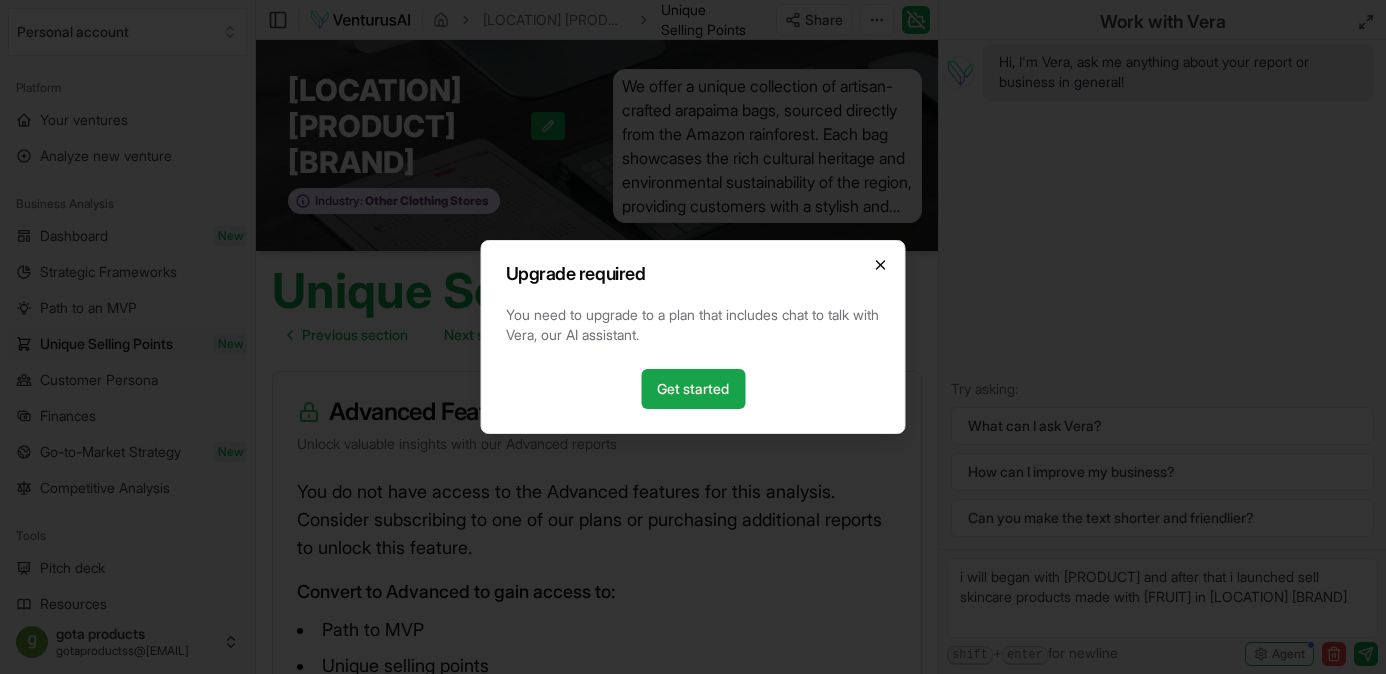 click 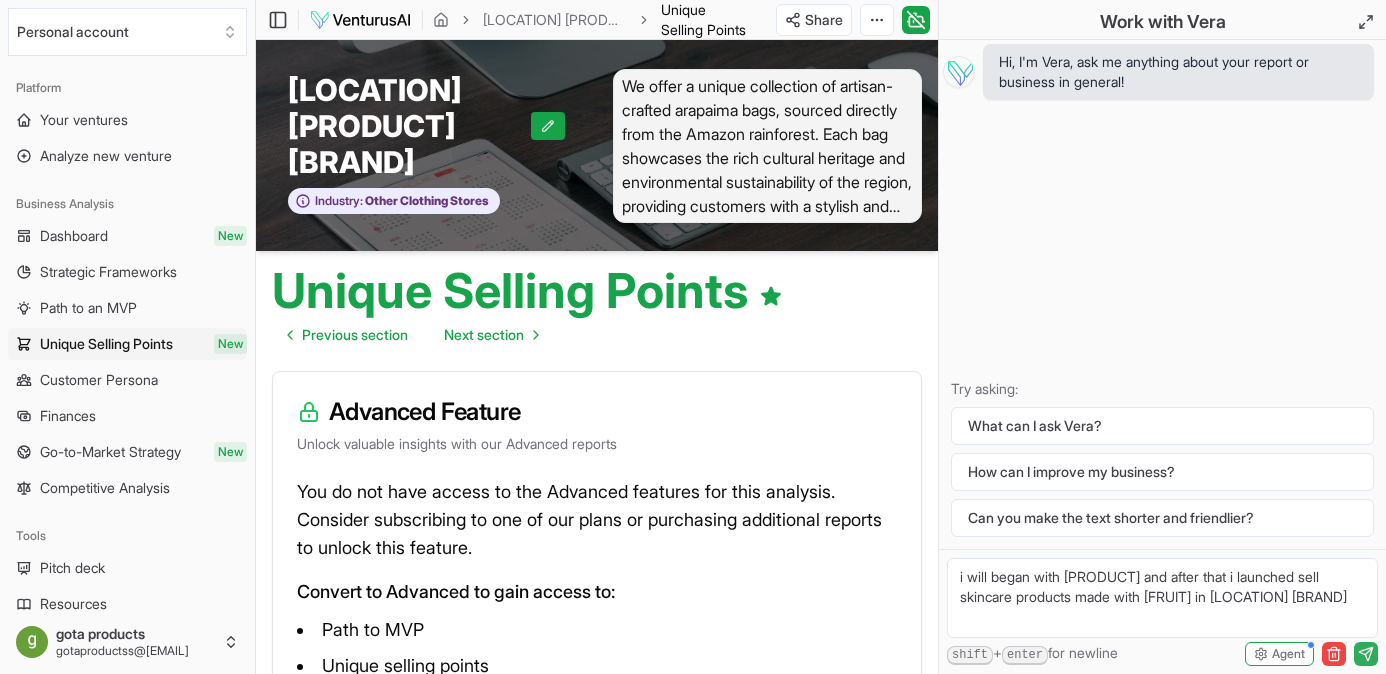 click 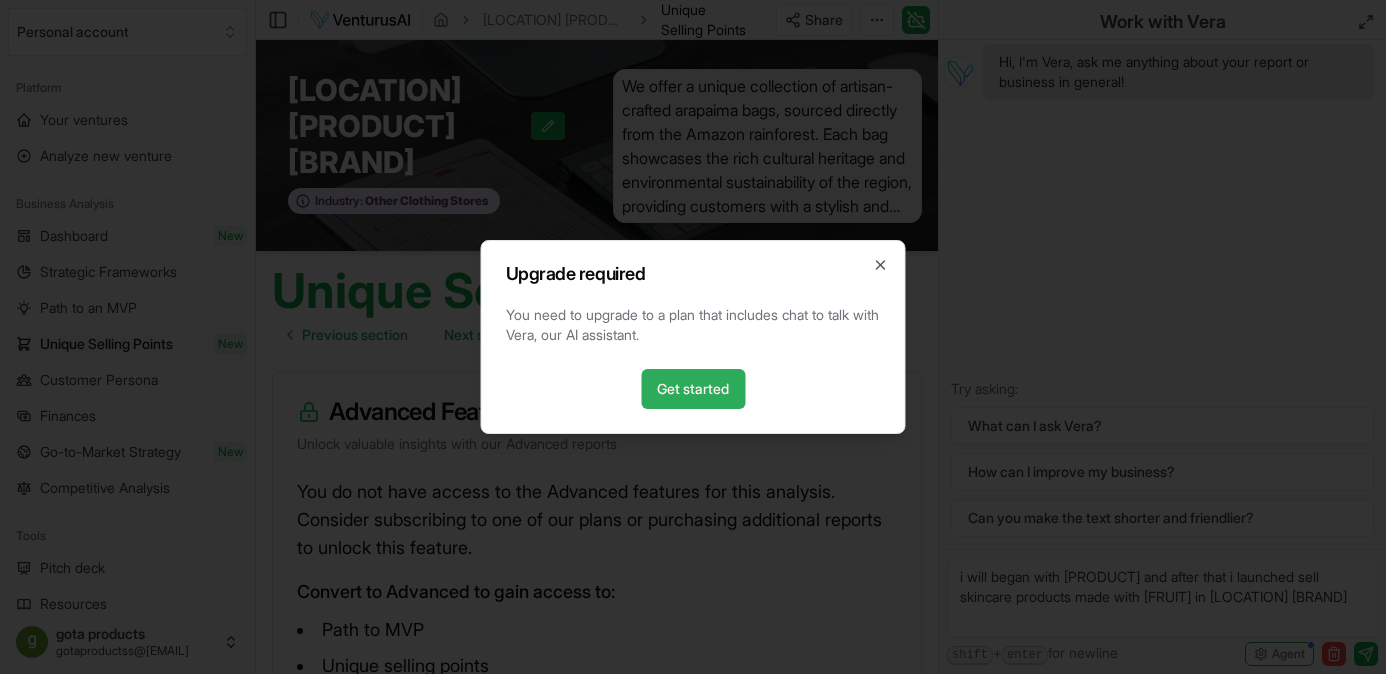 click on "Get started" at bounding box center [693, 389] 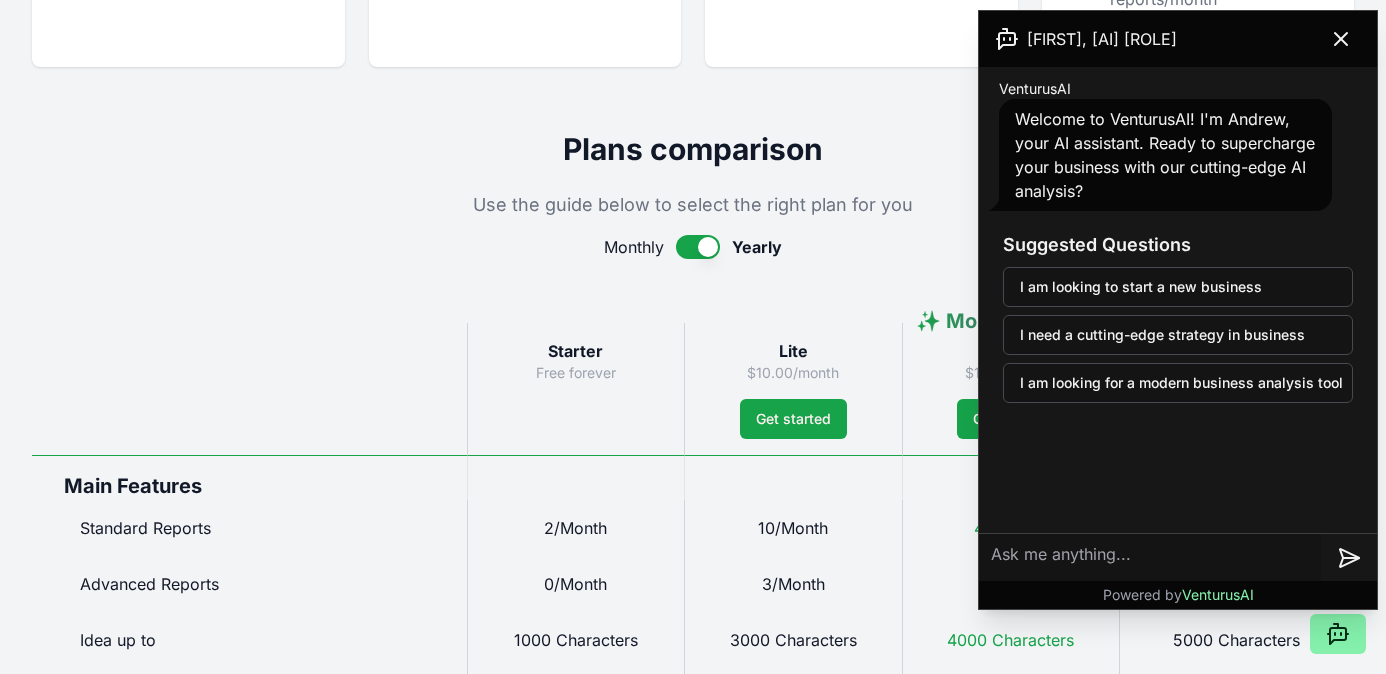 scroll, scrollTop: 252, scrollLeft: 0, axis: vertical 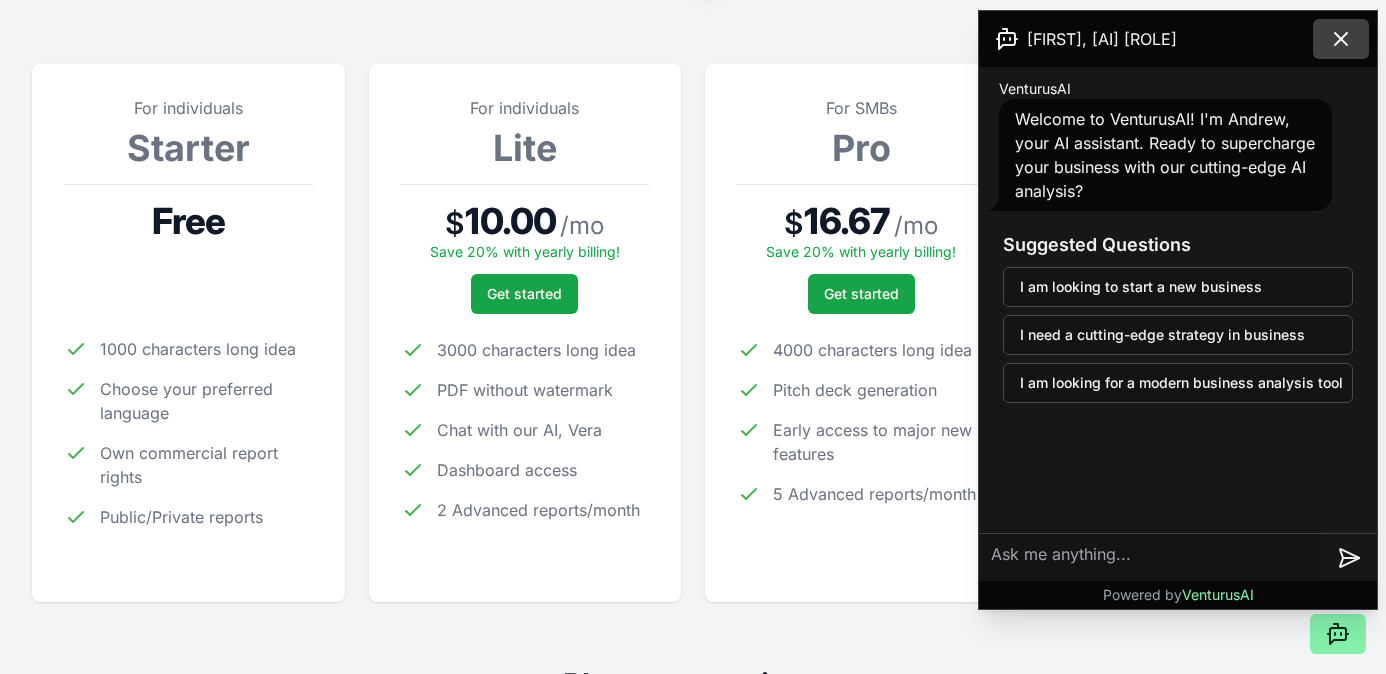 click 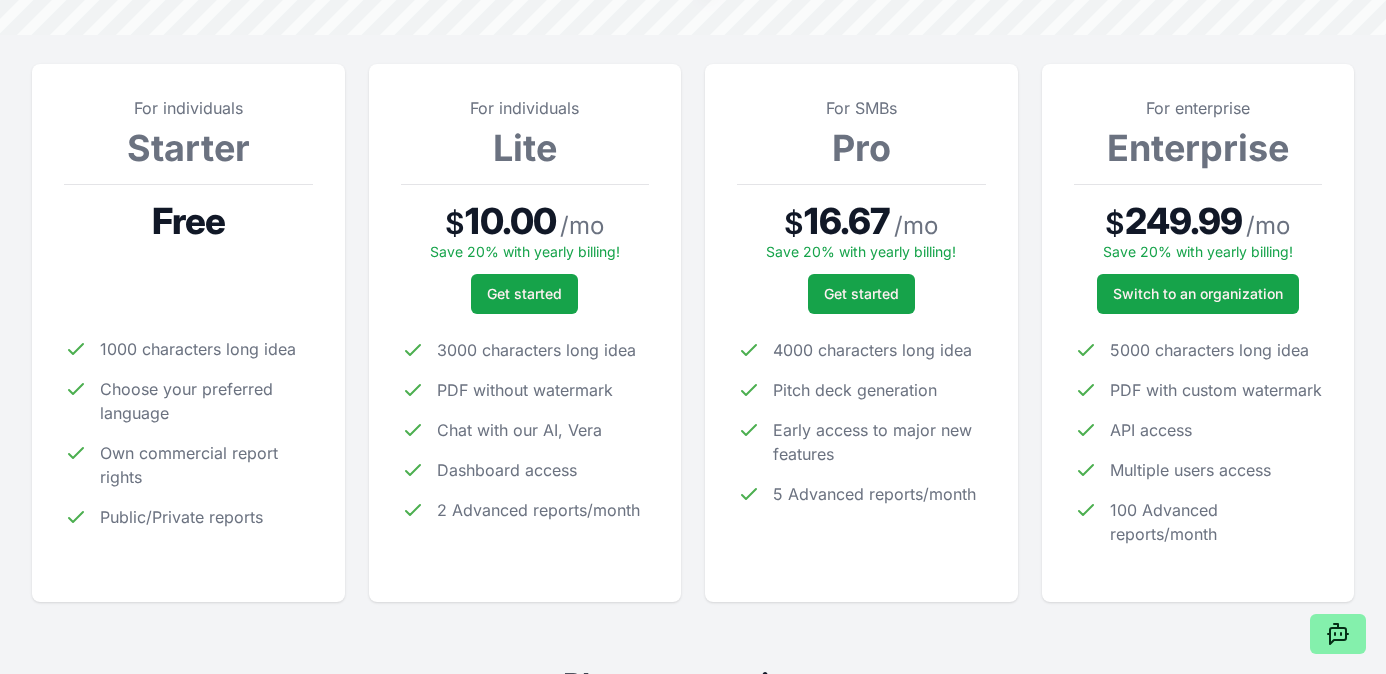 scroll, scrollTop: 0, scrollLeft: 0, axis: both 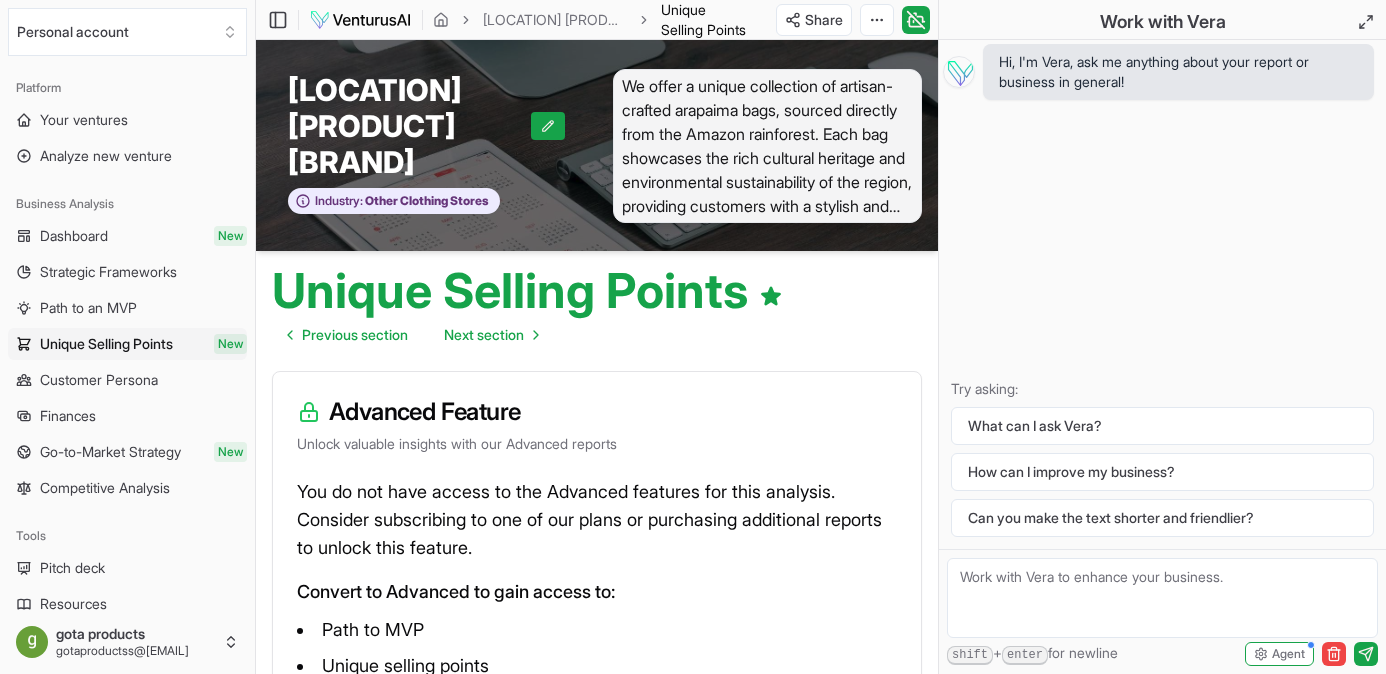 click on "Customer Persona" at bounding box center (99, 380) 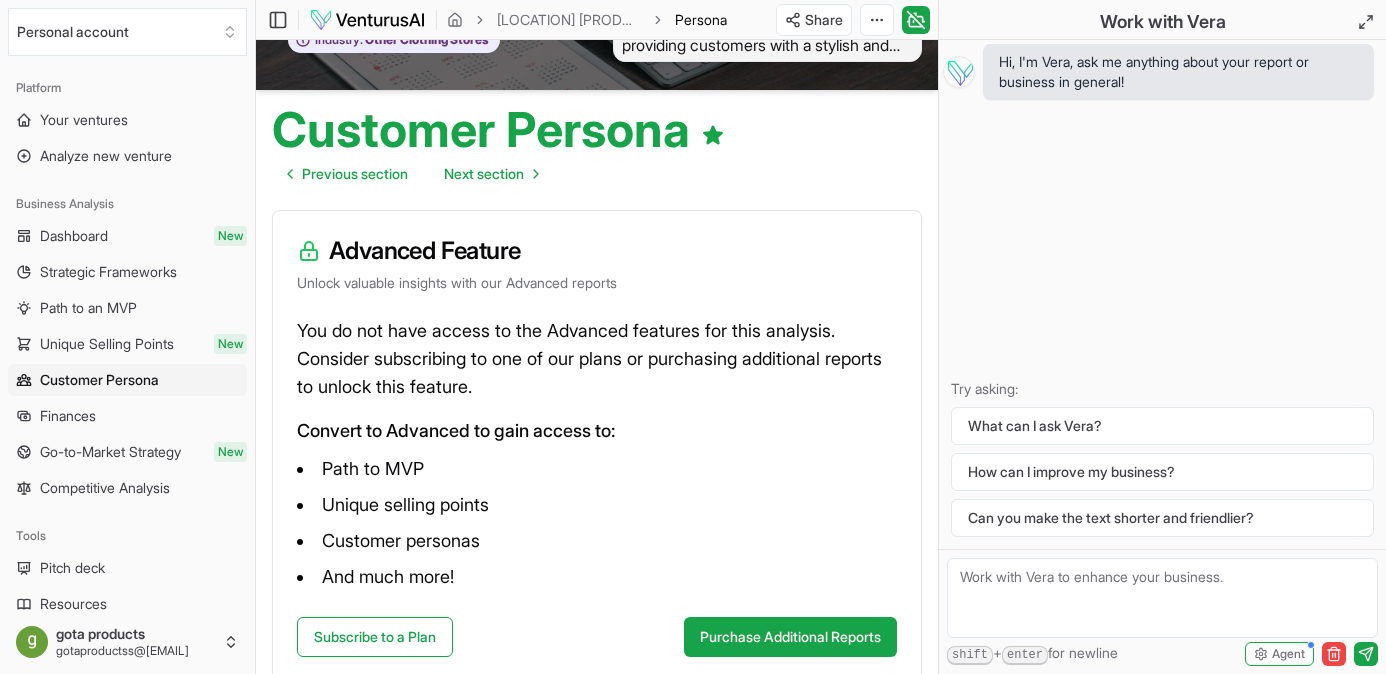 scroll, scrollTop: 163, scrollLeft: 0, axis: vertical 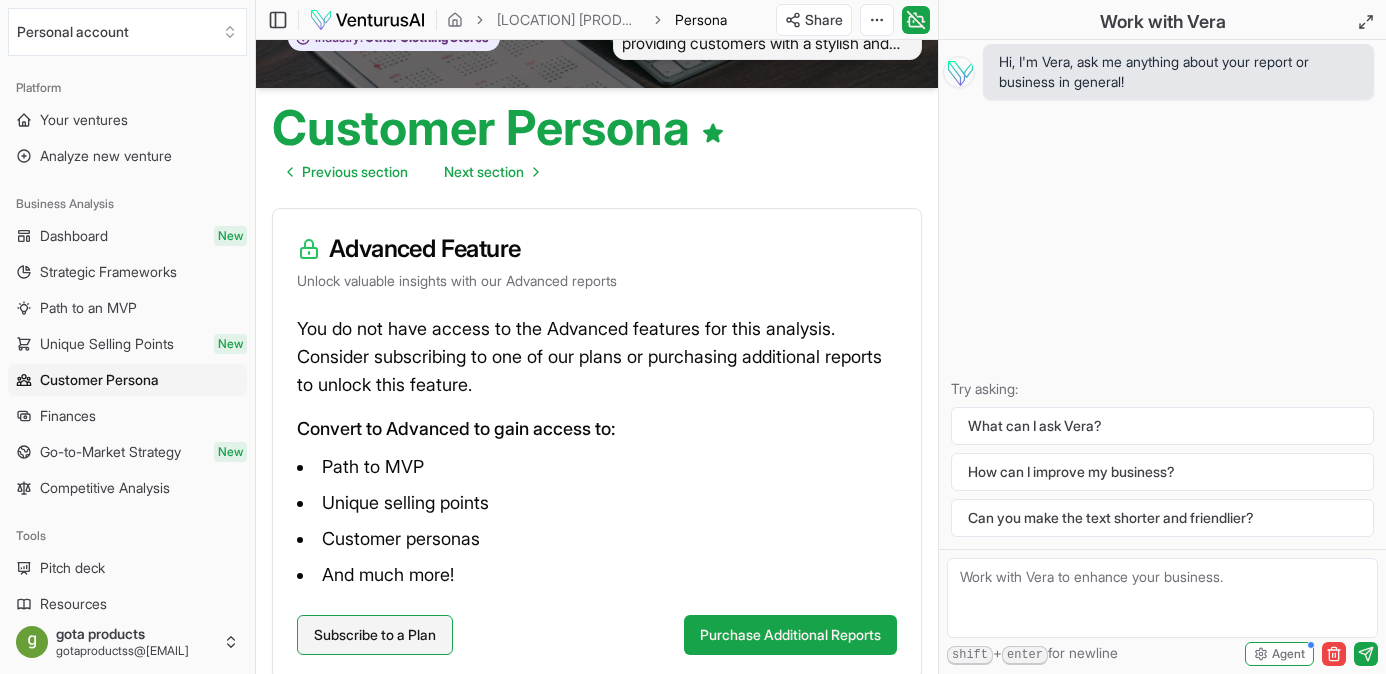 click on "Subscribe to a Plan" at bounding box center (375, 635) 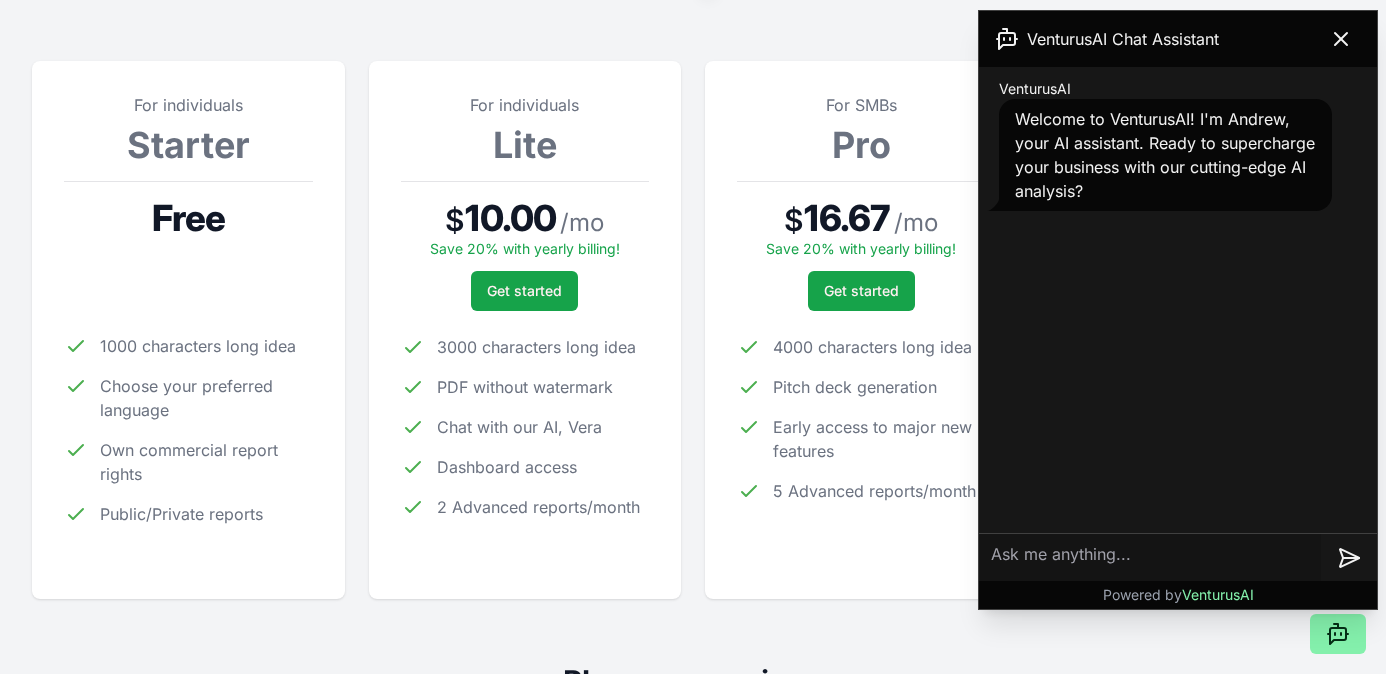 scroll, scrollTop: 259, scrollLeft: 0, axis: vertical 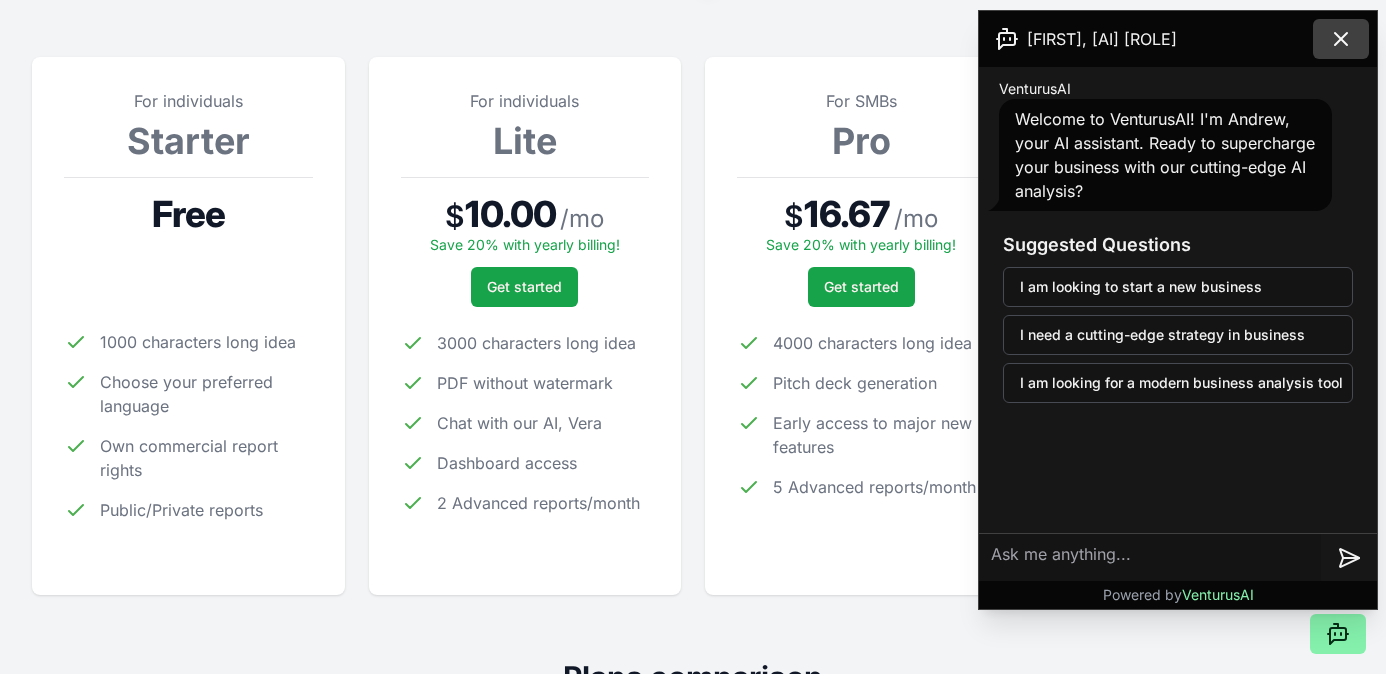 click 